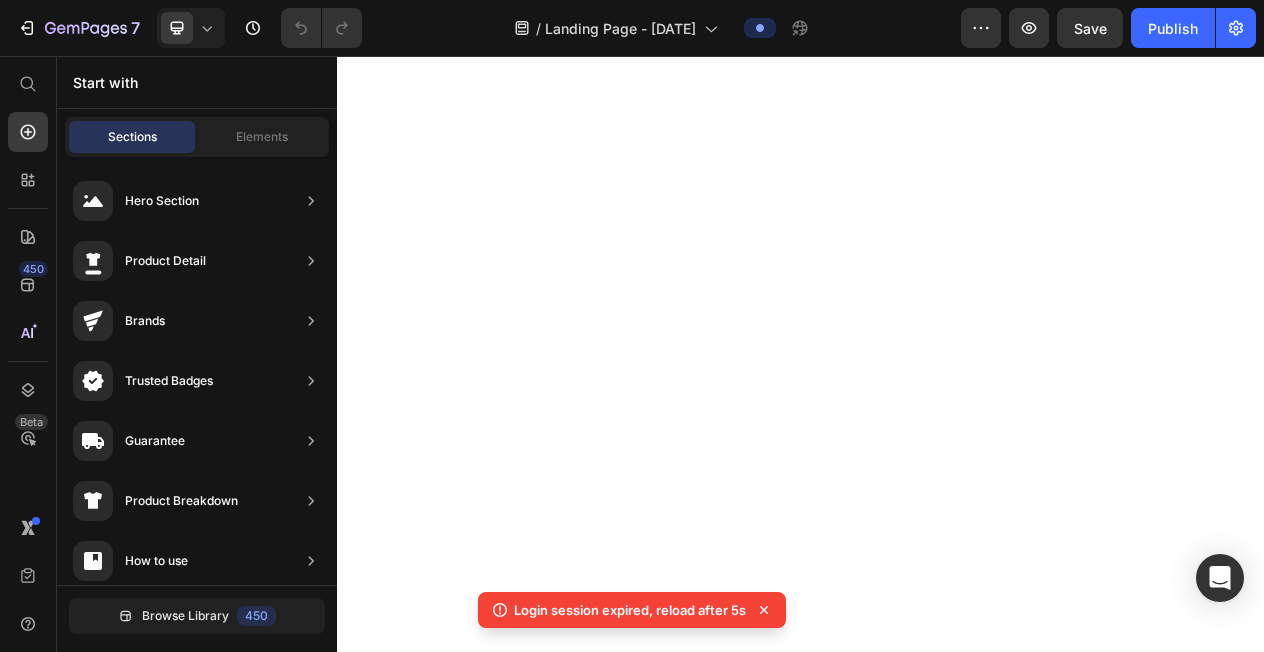 scroll, scrollTop: 0, scrollLeft: 0, axis: both 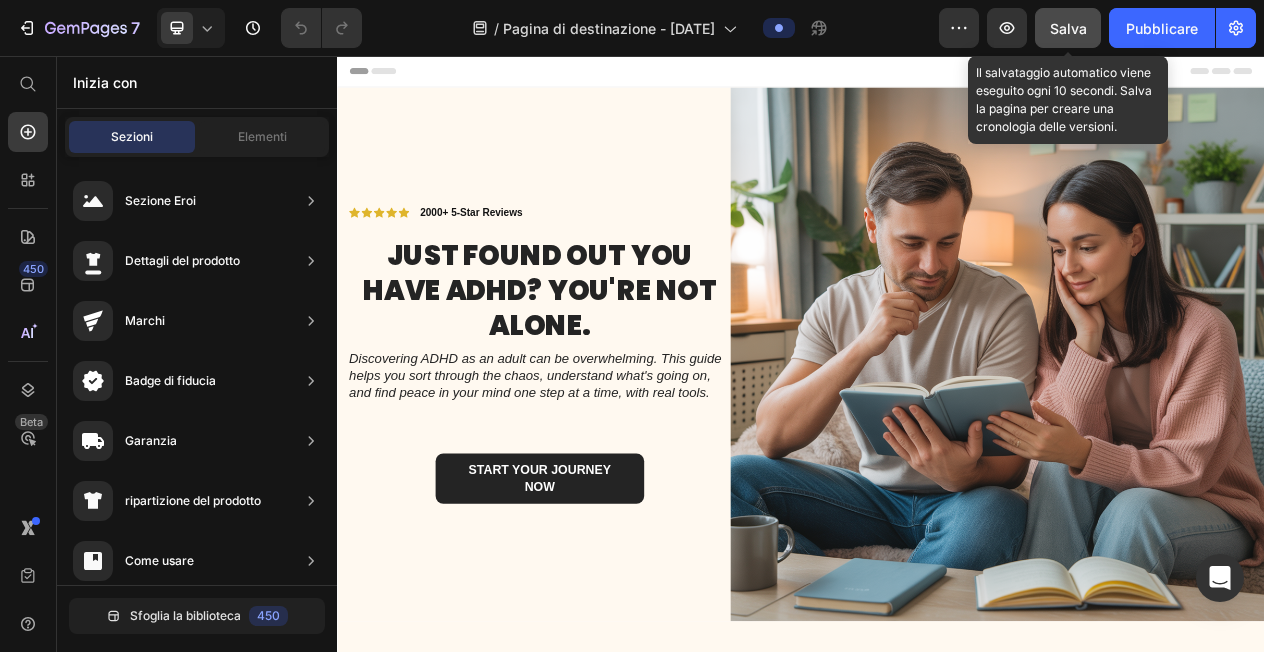 click on "Salva" 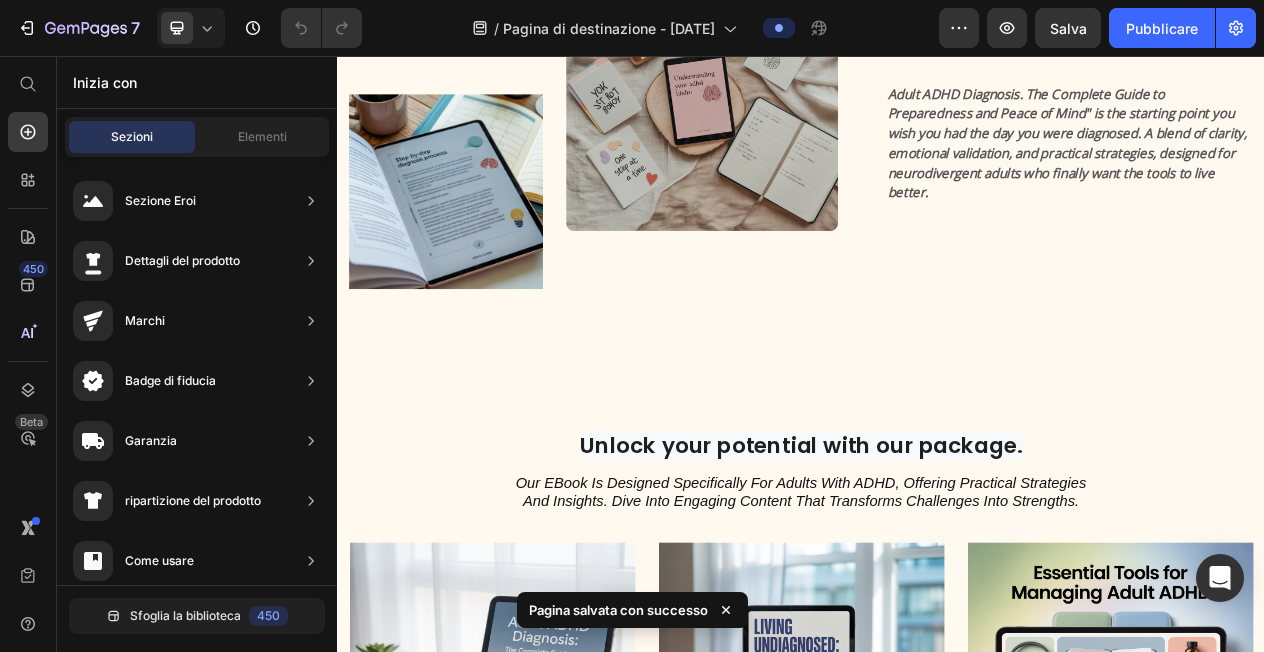 scroll, scrollTop: 935, scrollLeft: 0, axis: vertical 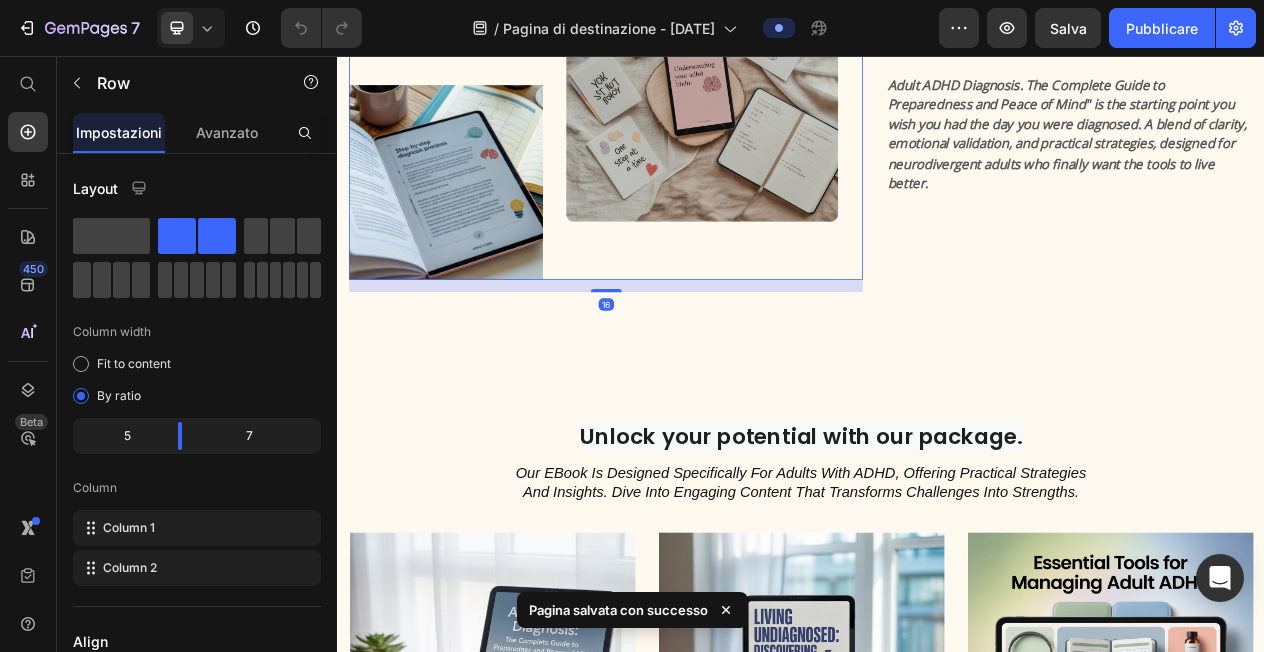 click on "Image Image Row   16" at bounding box center (684, 132) 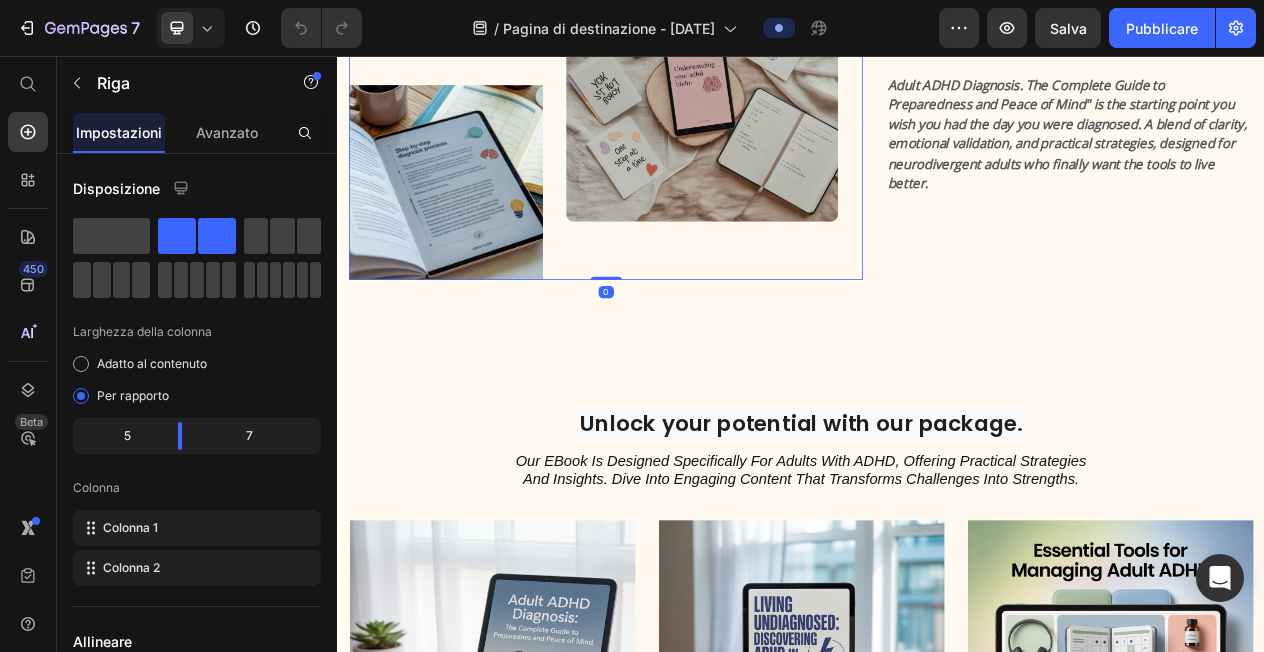 drag, startPoint x: 680, startPoint y: 356, endPoint x: 680, endPoint y: 337, distance: 19 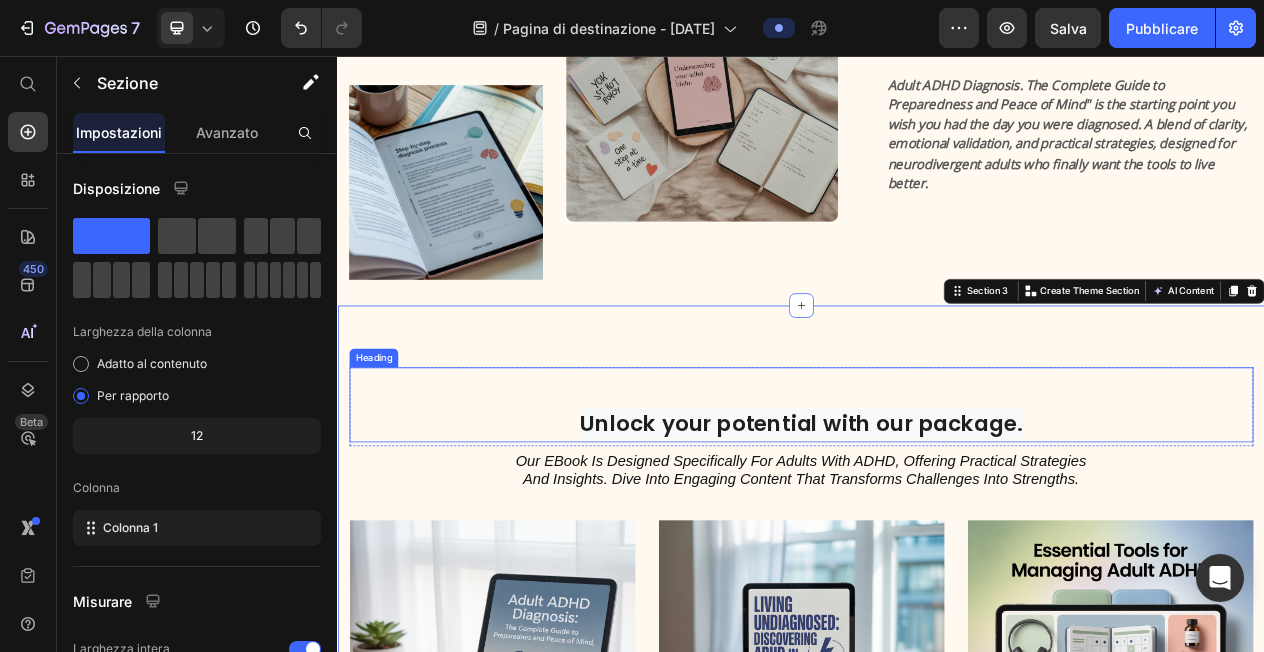 click on "Unlock your potential with our package." at bounding box center (937, 532) 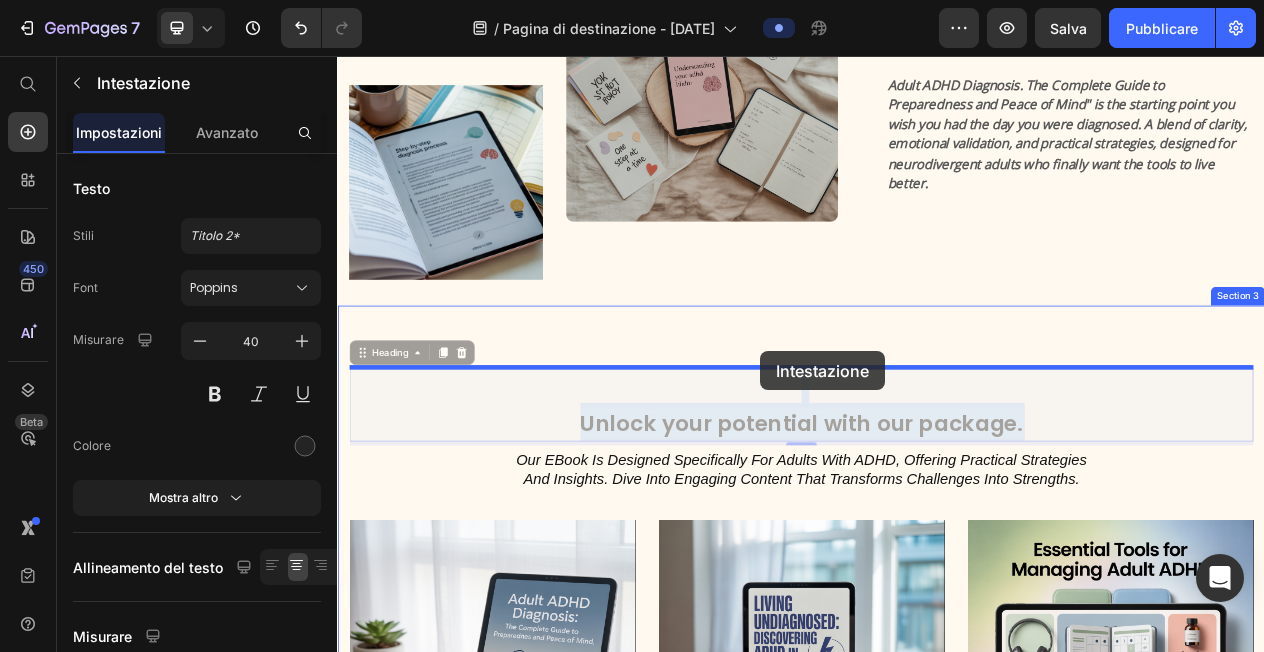 drag, startPoint x: 887, startPoint y: 486, endPoint x: 885, endPoint y: 438, distance: 48.04165 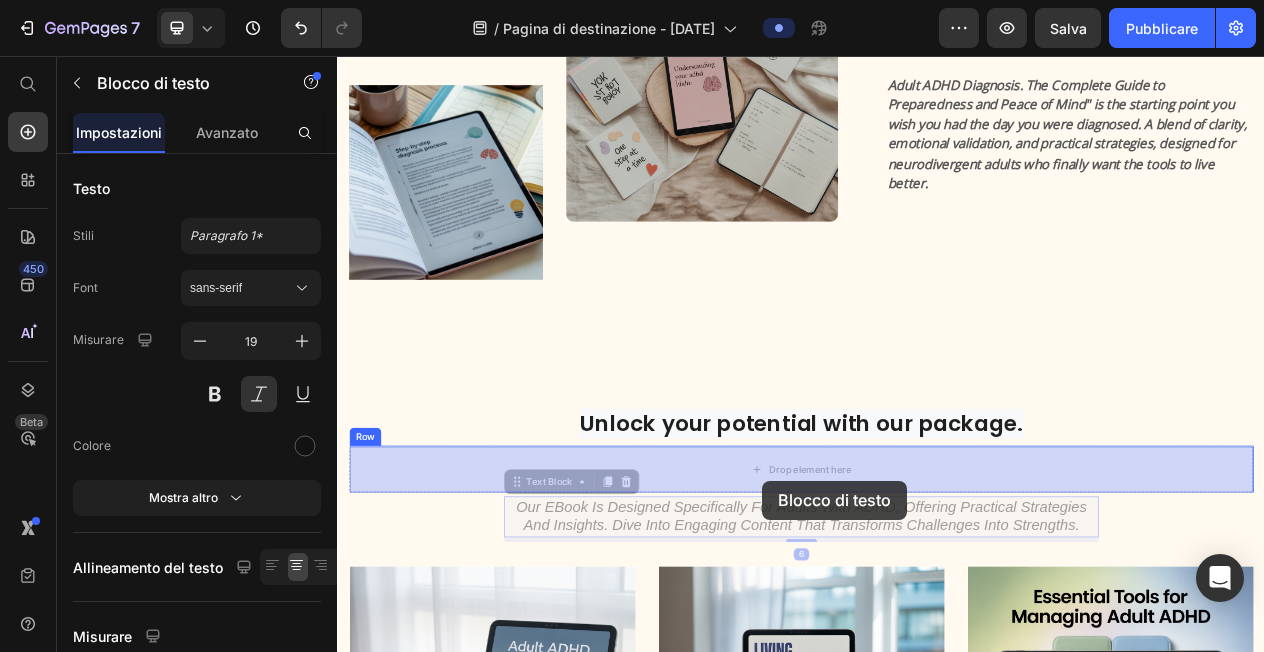 drag, startPoint x: 887, startPoint y: 664, endPoint x: 887, endPoint y: 606, distance: 58 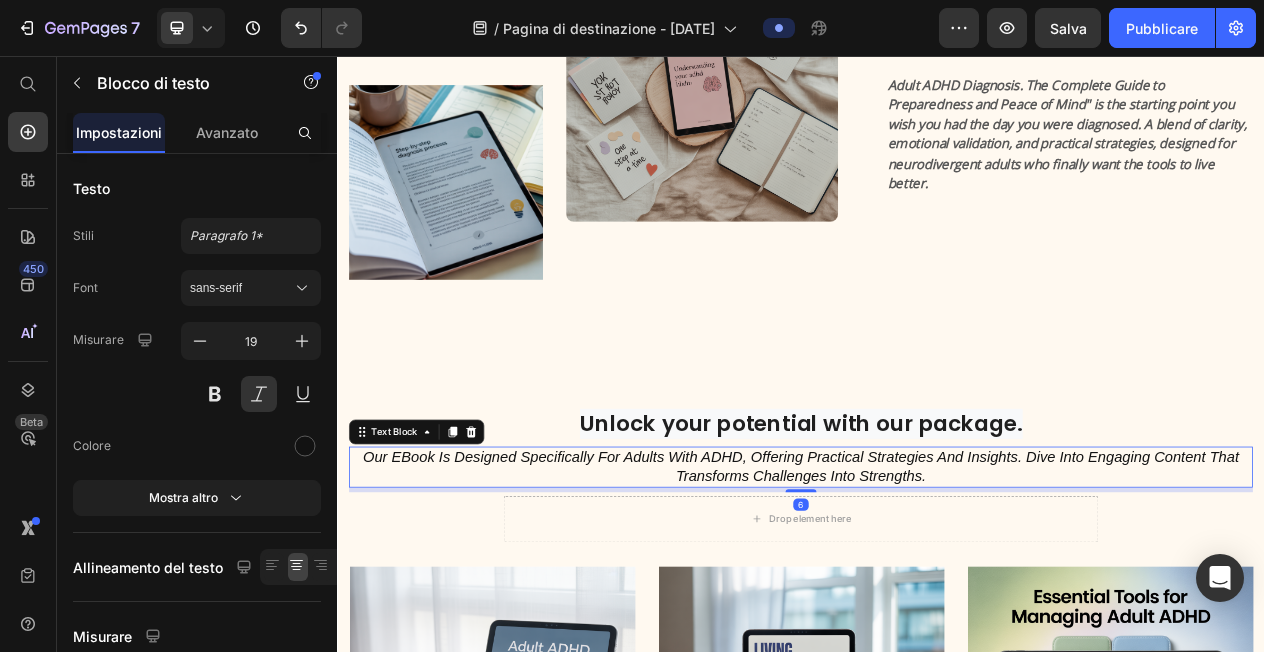 scroll, scrollTop: 945, scrollLeft: 0, axis: vertical 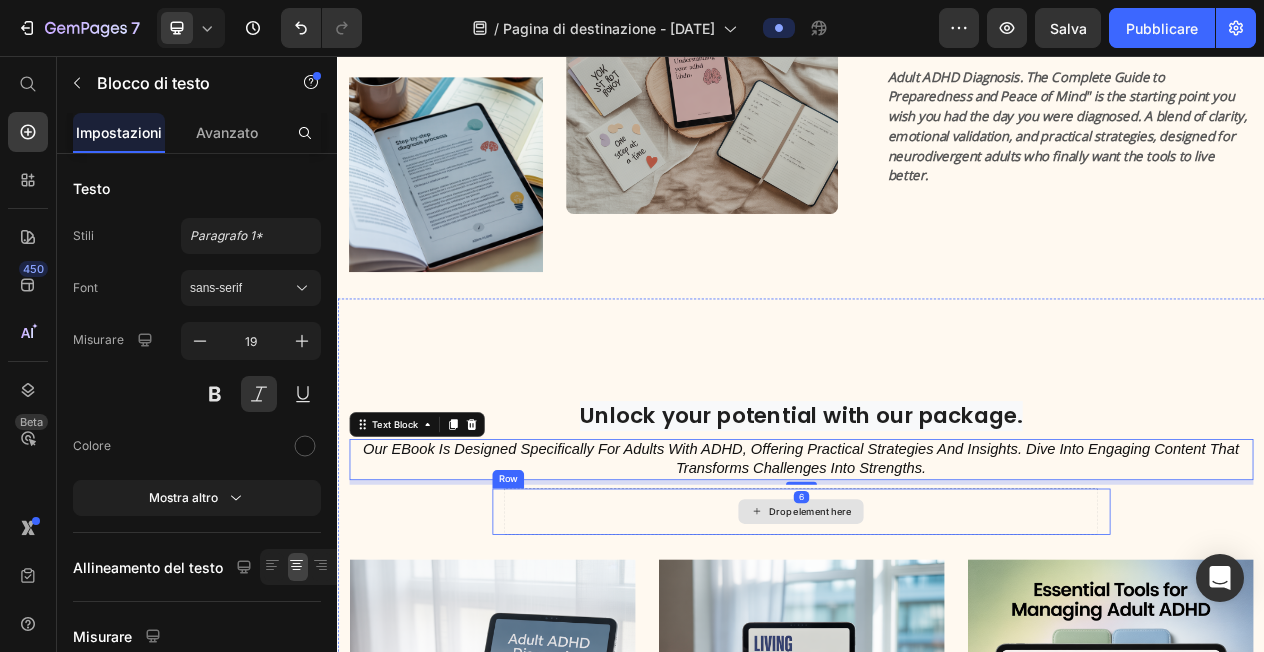 click 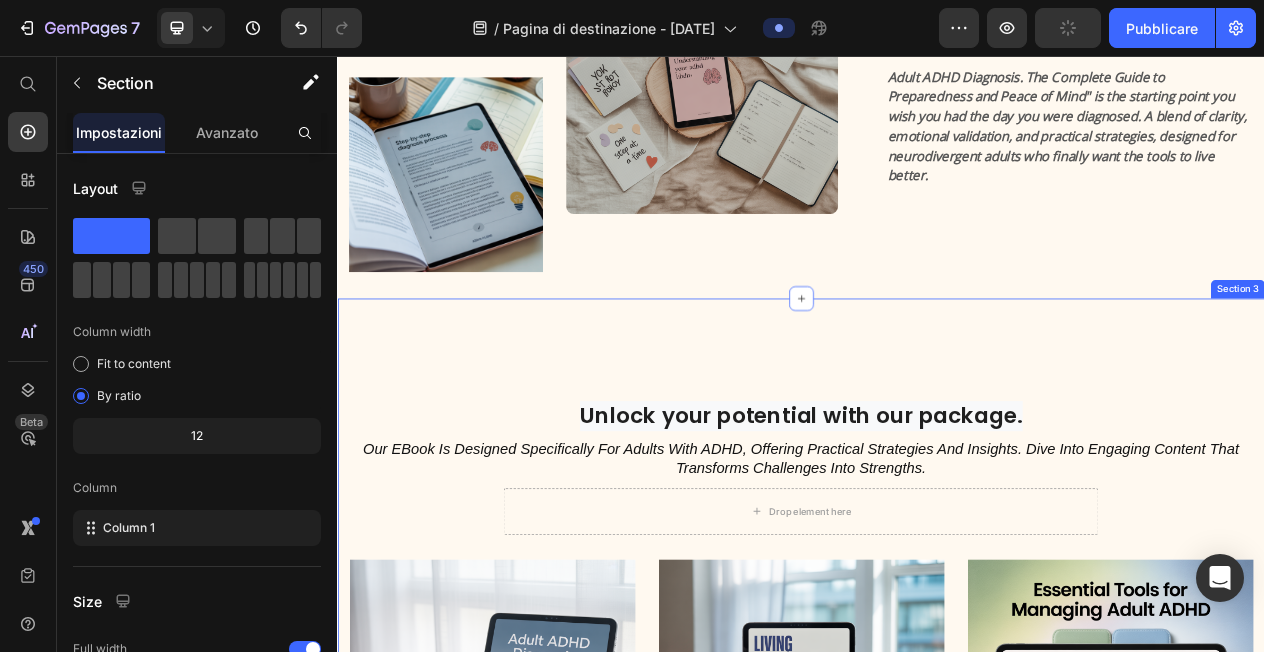 click on "Unlock your potential with our package. Heading Our eBook is designed specifically for adults with ADHD, offering practical strategies and insights. Dive into engaging content that transforms challenges into strengths. Text Block Row
Drop element here Row Image Understanding ADHD: A Comprehensive Guide Text Block Learn how to effectively manage ADHD with advice from our experts. Text Block Row Image Top Strategies for Focus and Clarity Text Block Discover actionable strategies to enhance your focus and productivity. Text Block Row Image Essential Tools for Managing ADHD Text Block Explore tools and resources designed to support your ADHD journey. Text Block Row Carousel Download the guide          Button Row" at bounding box center [937, 904] 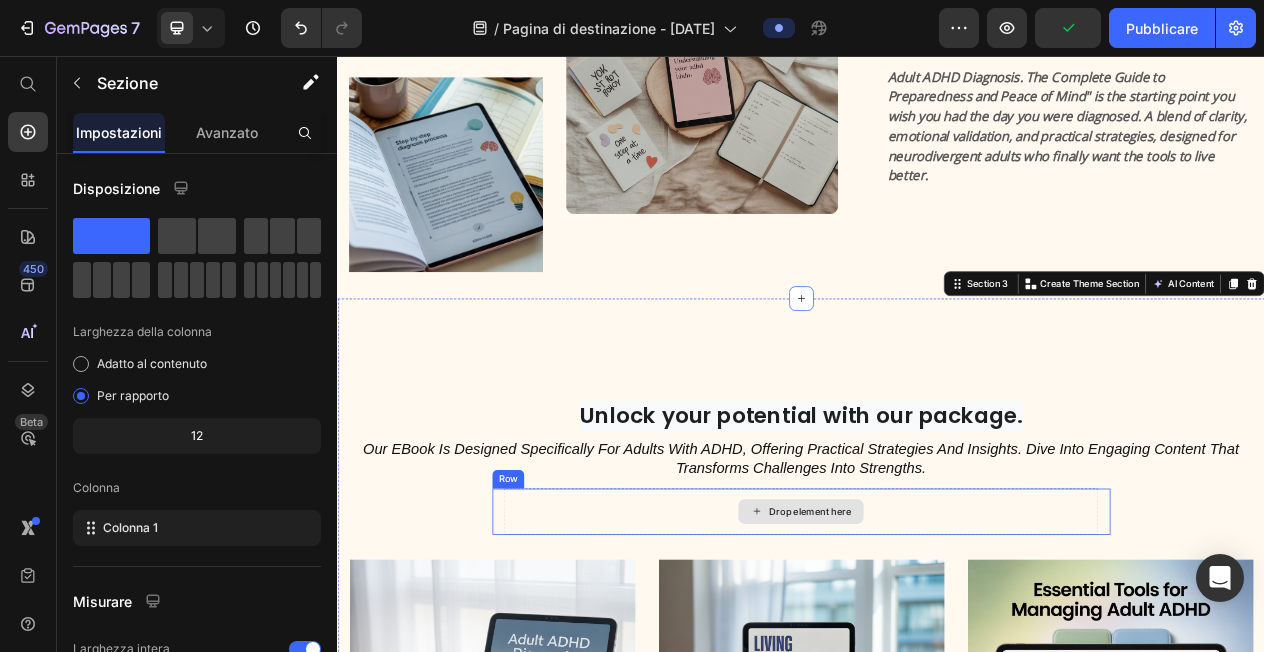 click on "Drop element here" at bounding box center (937, 646) 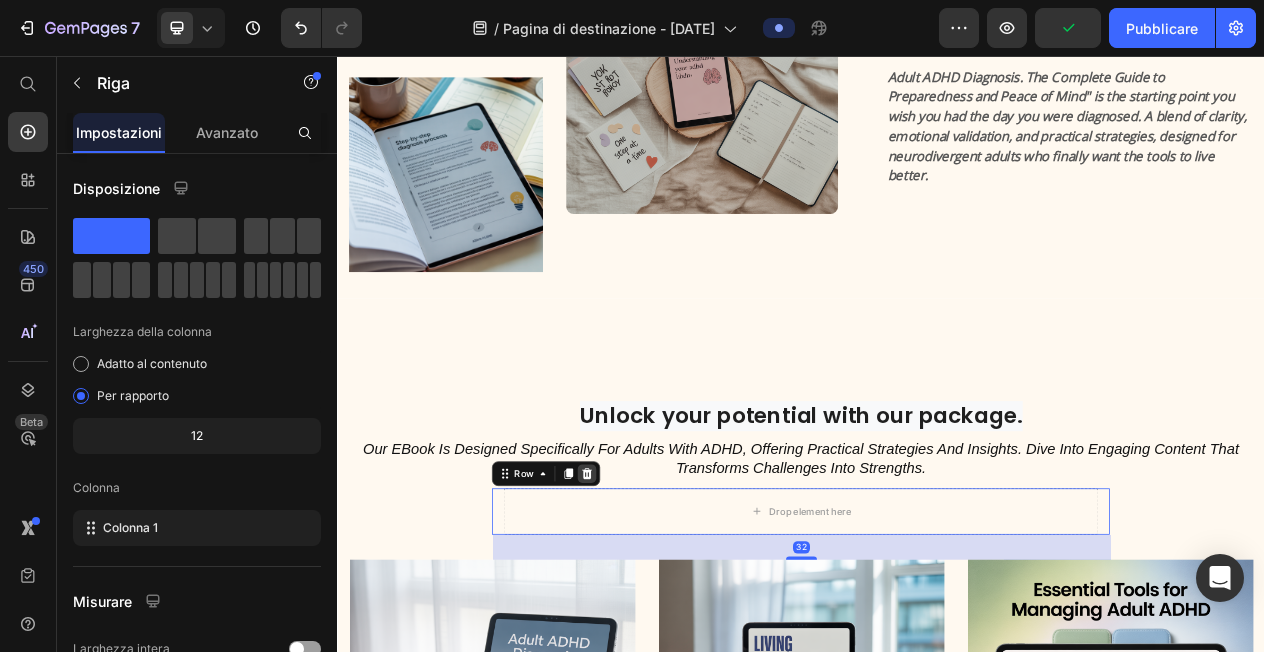click 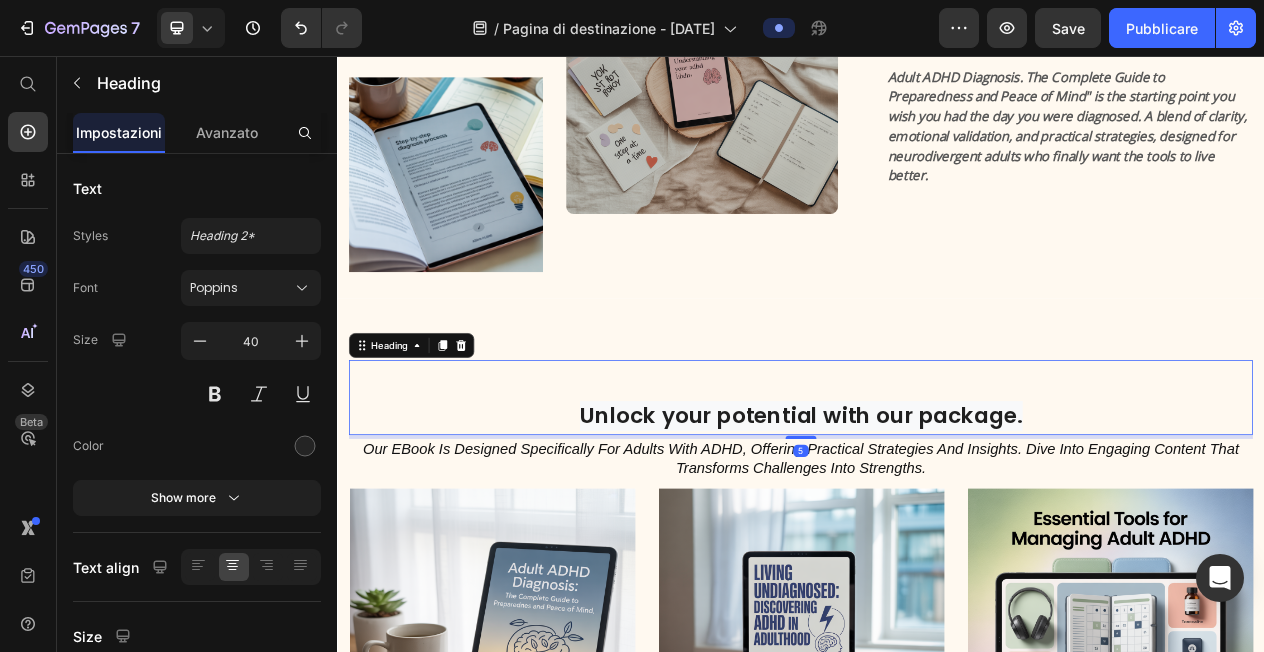 click on "Unlock your potential with our package." at bounding box center (937, 498) 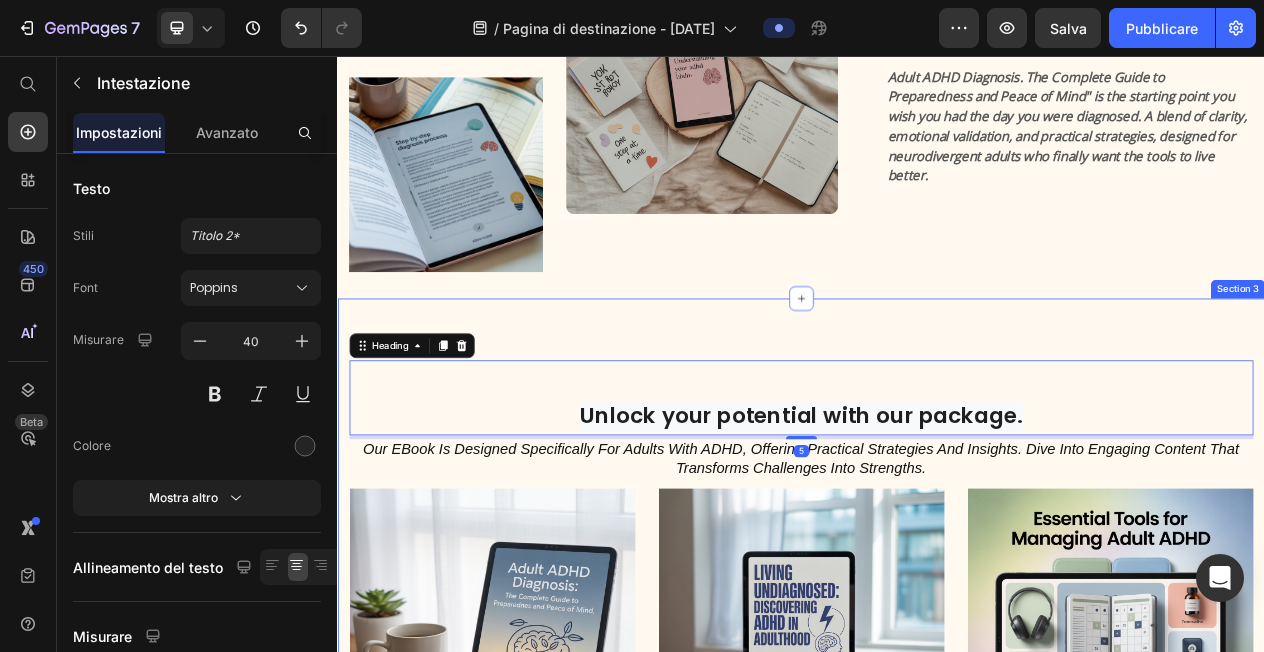 click on "Unlock your potential with our package. Heading   5 Our eBook is designed specifically for adults with ADHD, offering practical strategies and insights. Dive into engaging content that transforms challenges into strengths. Text Block Row Image Understanding ADHD: A Comprehensive Guide Text Block Learn how to effectively manage ADHD with advice from our experts. Text Block Row Image Top Strategies for Focus and Clarity Text Block Discover actionable strategies to enhance your focus and productivity. Text Block Row Image Essential Tools for Managing ADHD Text Block Explore tools and resources designed to support your ADHD journey. Text Block Row Carousel Download the guide          Button Row Section 3" at bounding box center (937, 842) 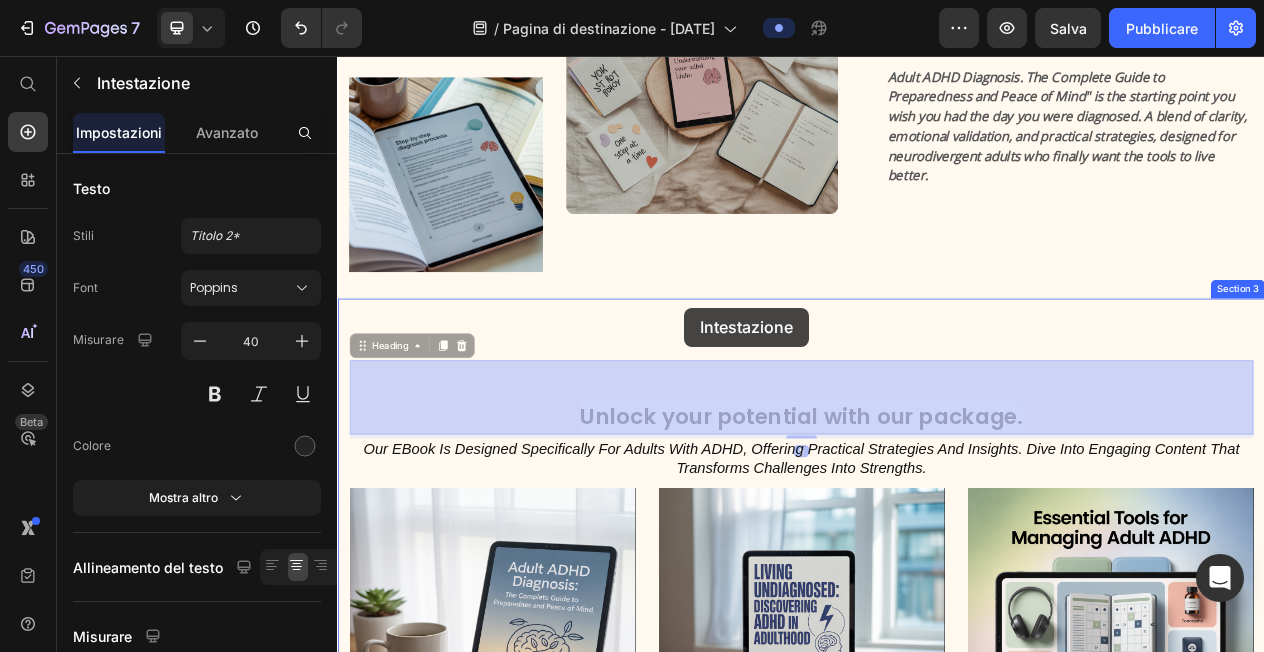 drag, startPoint x: 784, startPoint y: 467, endPoint x: 786, endPoint y: 380, distance: 87.02299 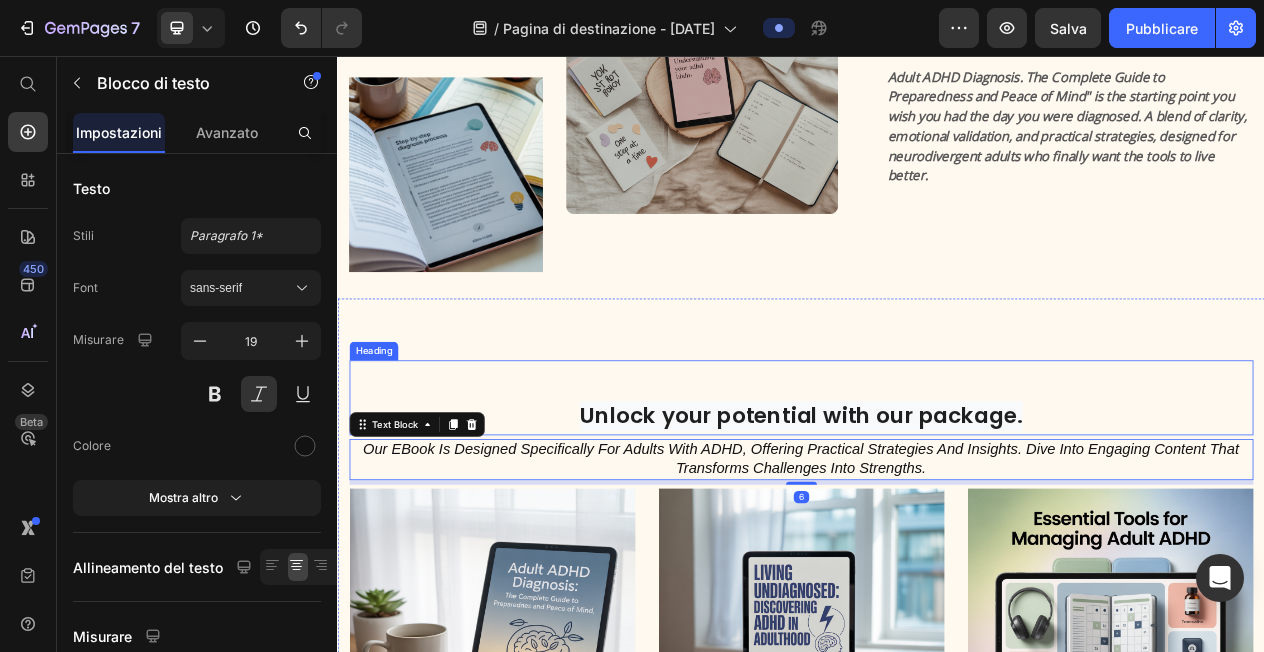 click on "Unlock your potential with our package." at bounding box center (937, 498) 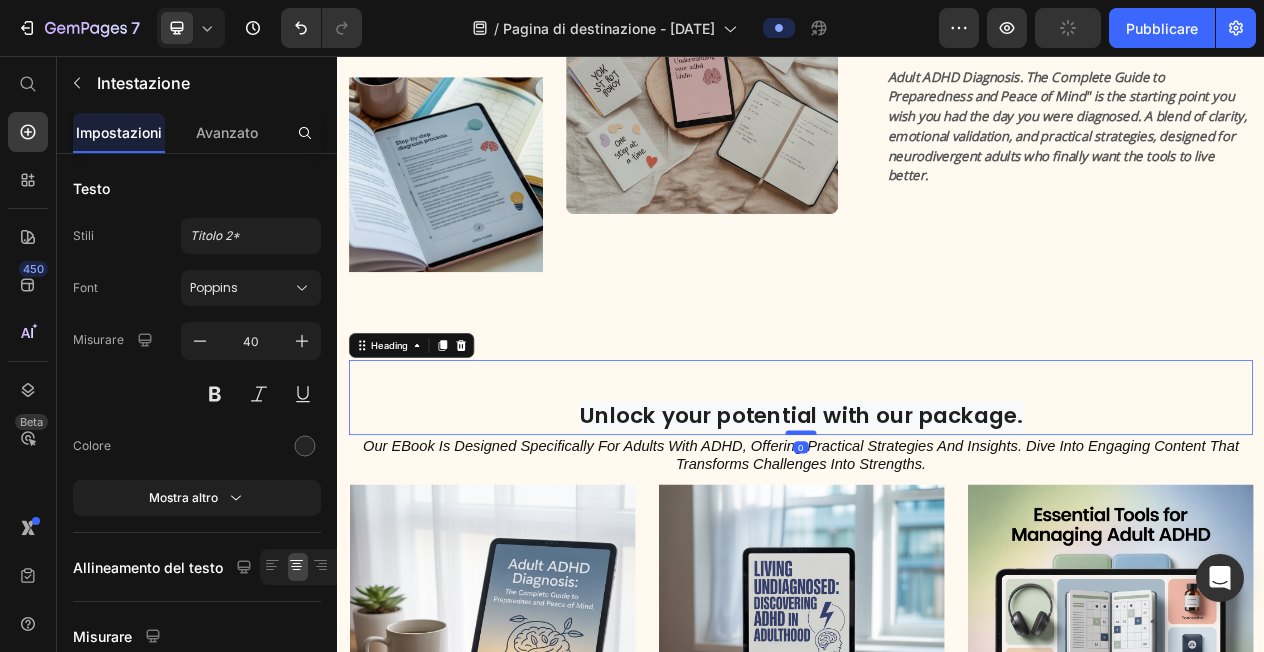 click at bounding box center (937, 544) 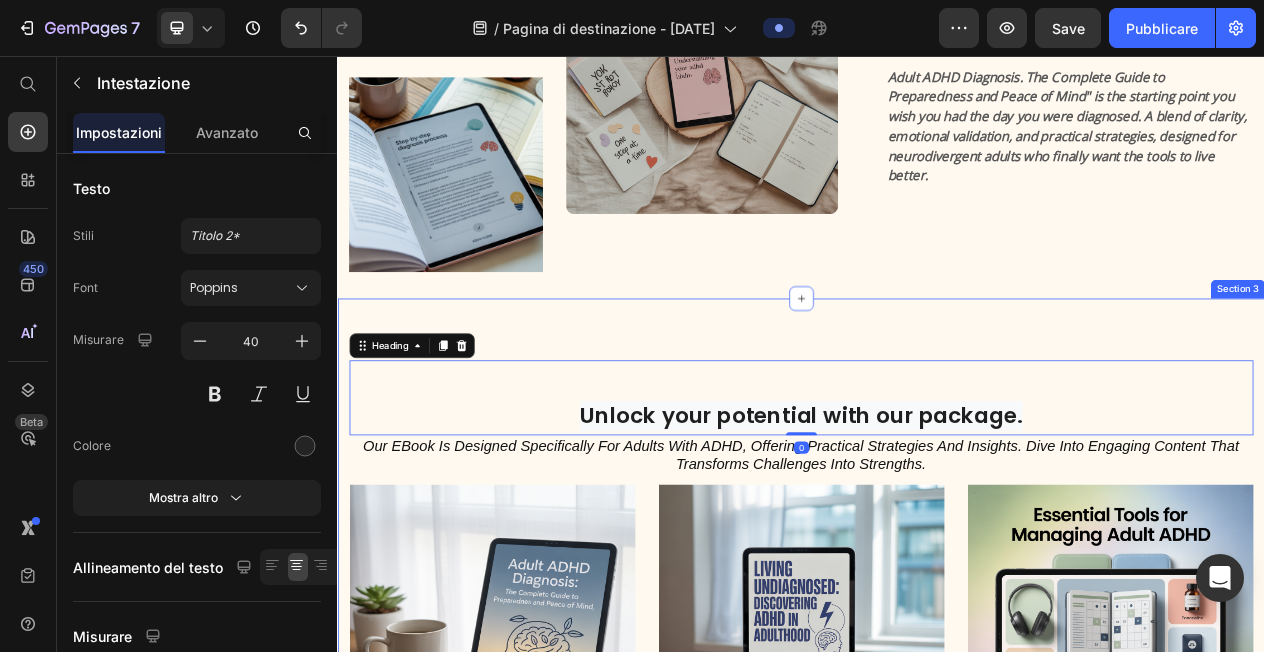 click on "Unlock your potential with our package. Heading   0 Our eBook is designed specifically for adults with ADHD, offering practical strategies and insights. Dive into engaging content that transforms challenges into strengths. Text Block Row Image Understanding ADHD: A Comprehensive Guide Text Block Learn how to effectively manage ADHD with advice from our experts. Text Block Row Image Top Strategies for Focus and Clarity Text Block Discover actionable strategies to enhance your focus and productivity. Text Block Row Image Essential Tools for Managing ADHD Text Block Explore tools and resources designed to support your ADHD journey. Text Block Row Carousel Download the guide          Button Row Section 3" at bounding box center (937, 839) 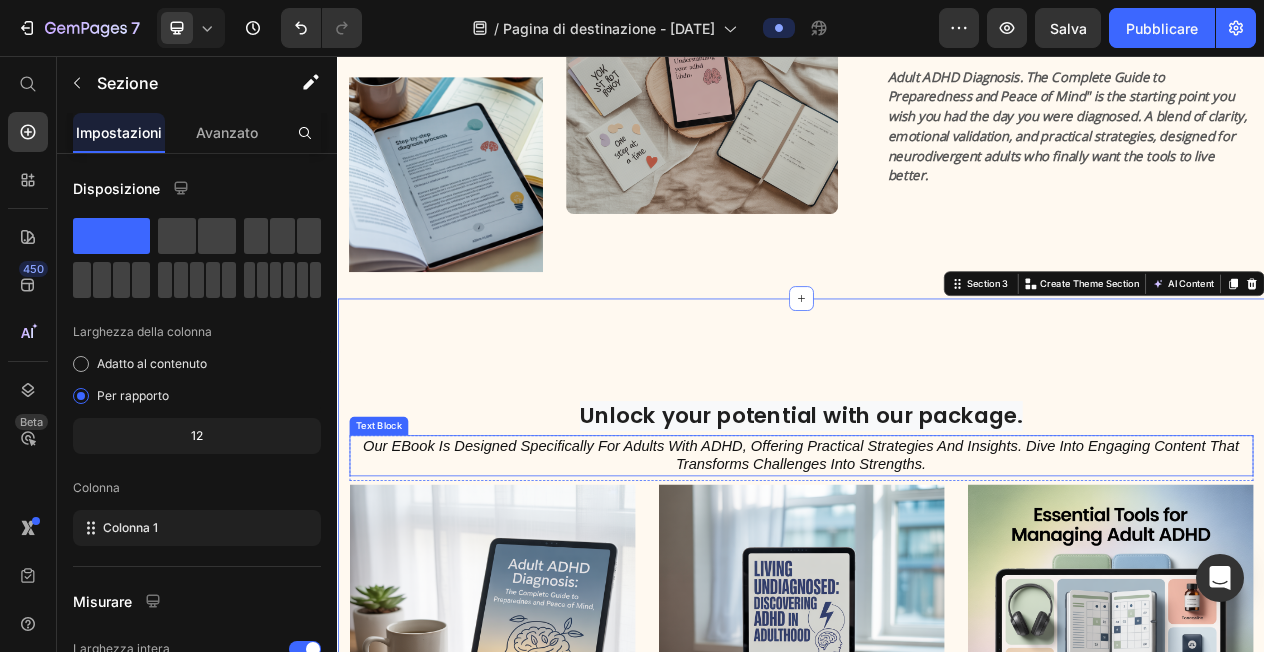 click on "Our eBook is designed specifically for adults with ADHD, offering practical strategies and insights. Dive into engaging content that transforms challenges into strengths." at bounding box center [937, 573] 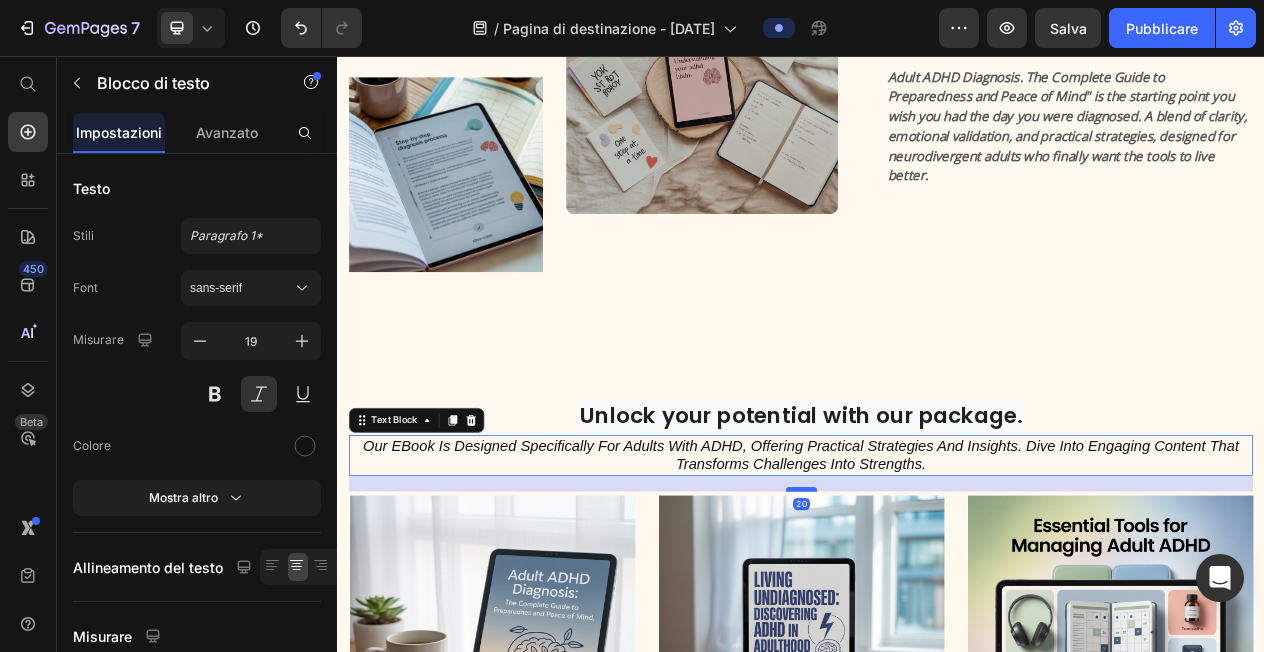 drag, startPoint x: 947, startPoint y: 603, endPoint x: 949, endPoint y: 617, distance: 14.142136 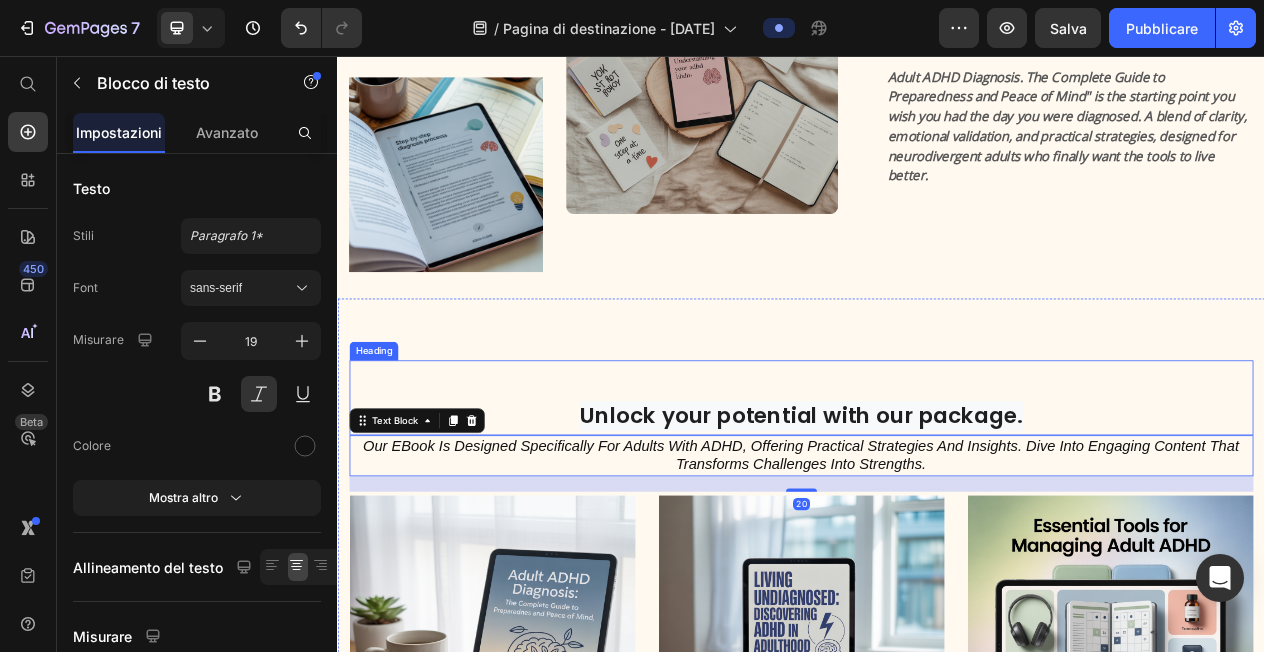 click on "Unlock your potential with our package." at bounding box center (937, 522) 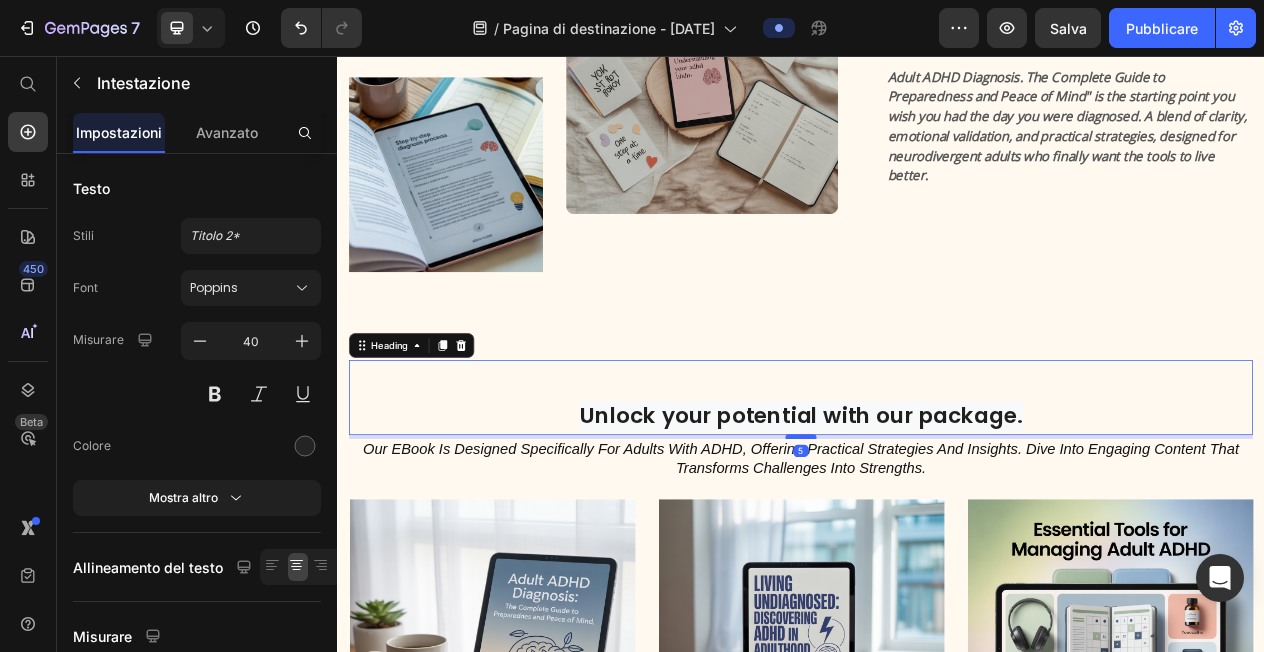 click at bounding box center [937, 549] 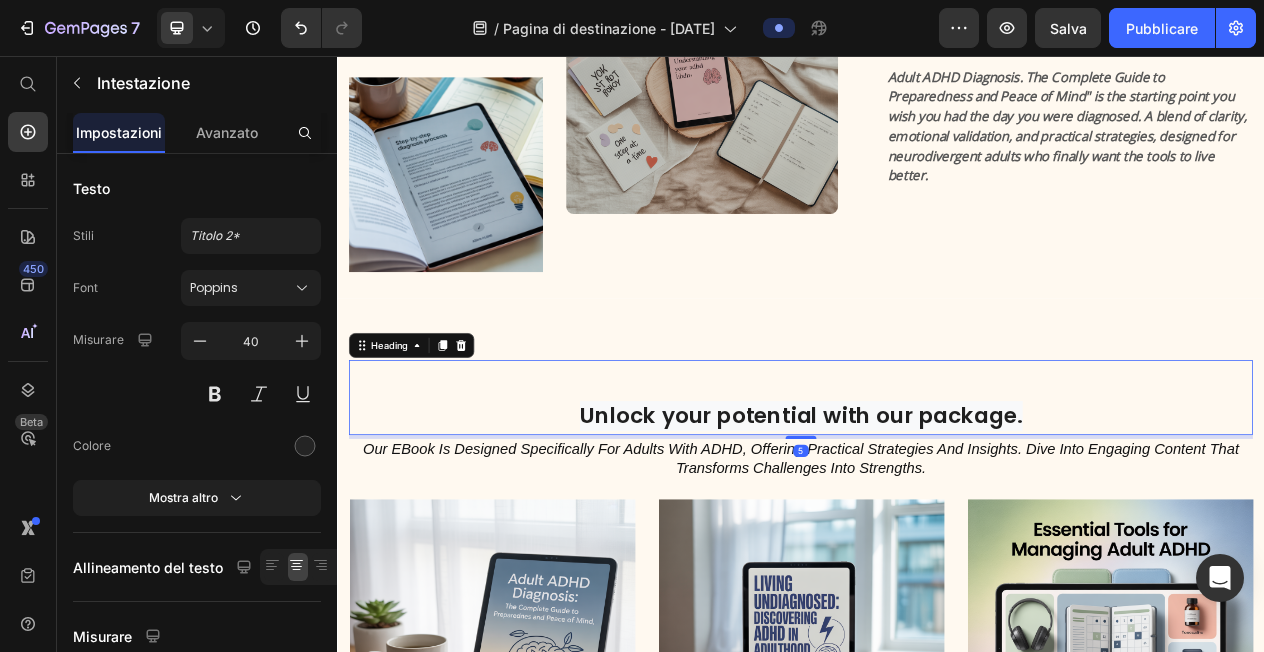 click on "Unlock your potential with our package." at bounding box center (937, 498) 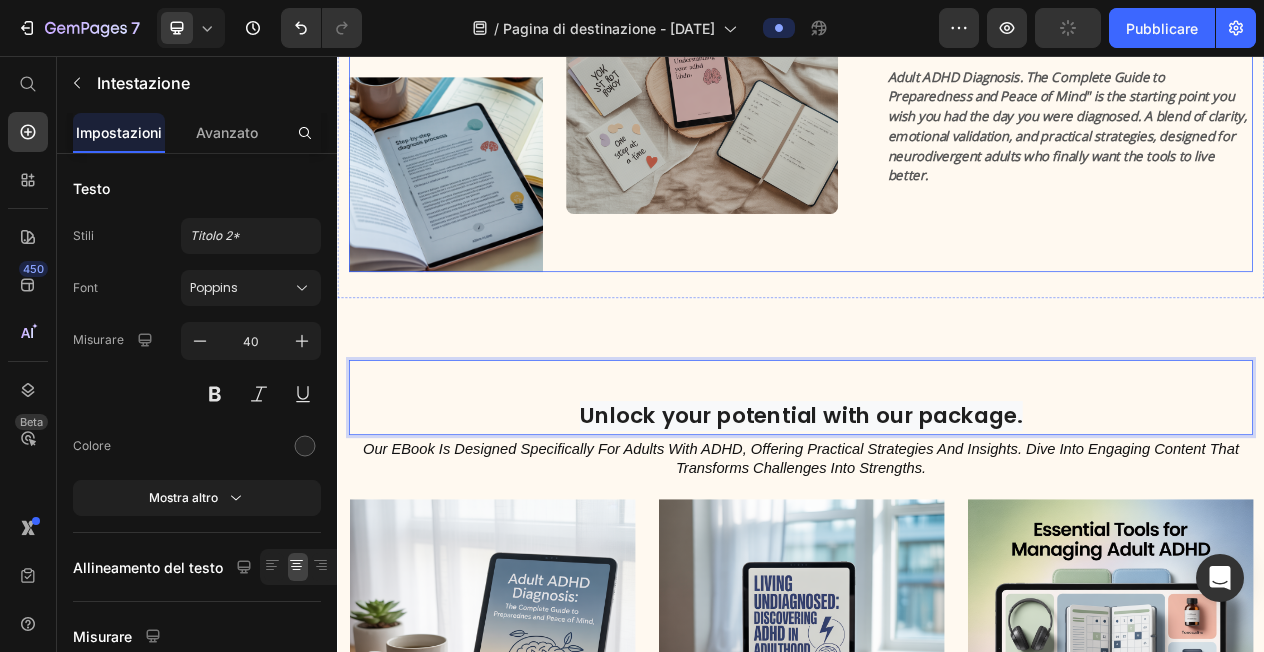 click on "A written guide for those who want to understand. Don't get lost. Heading Adult ADHD Diagnosis. The Complete Guide to Preparedness and Peace of Mind" is the starting point you wish you had the day you were diagnosed. A blend of clarity, emotional validation, and practical strategies, designed for neurodivergent adults who finally want the tools to live better. Text Block" at bounding box center (1284, 122) 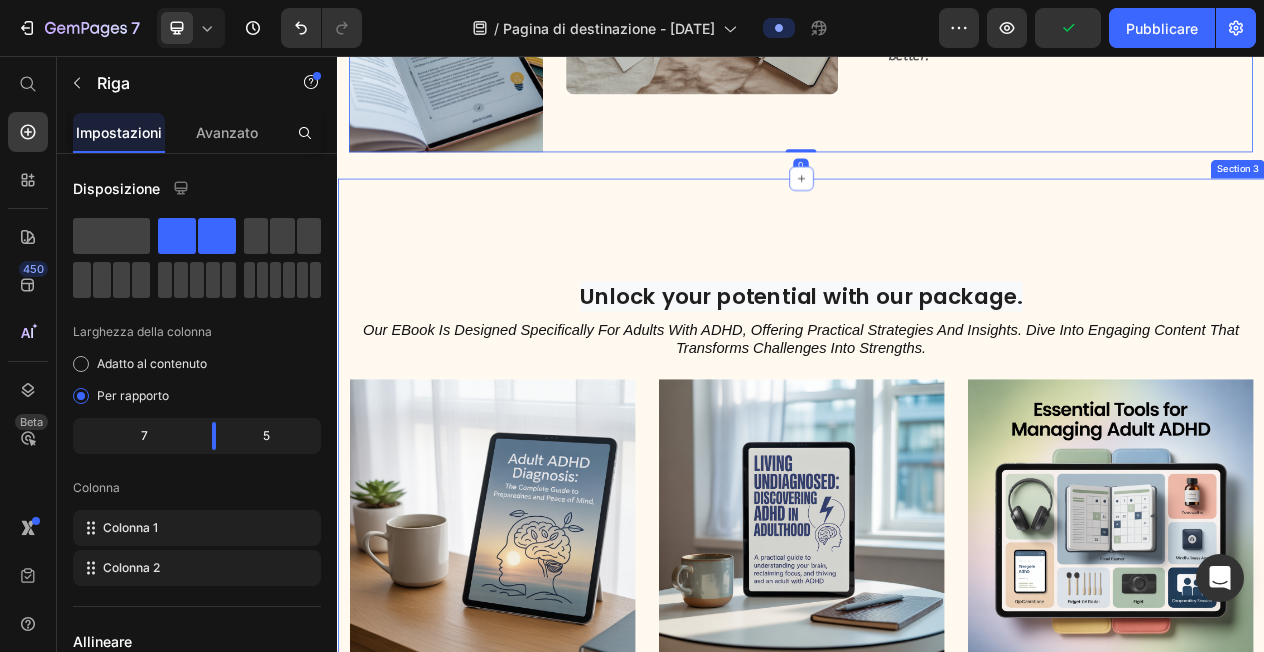 scroll, scrollTop: 1115, scrollLeft: 0, axis: vertical 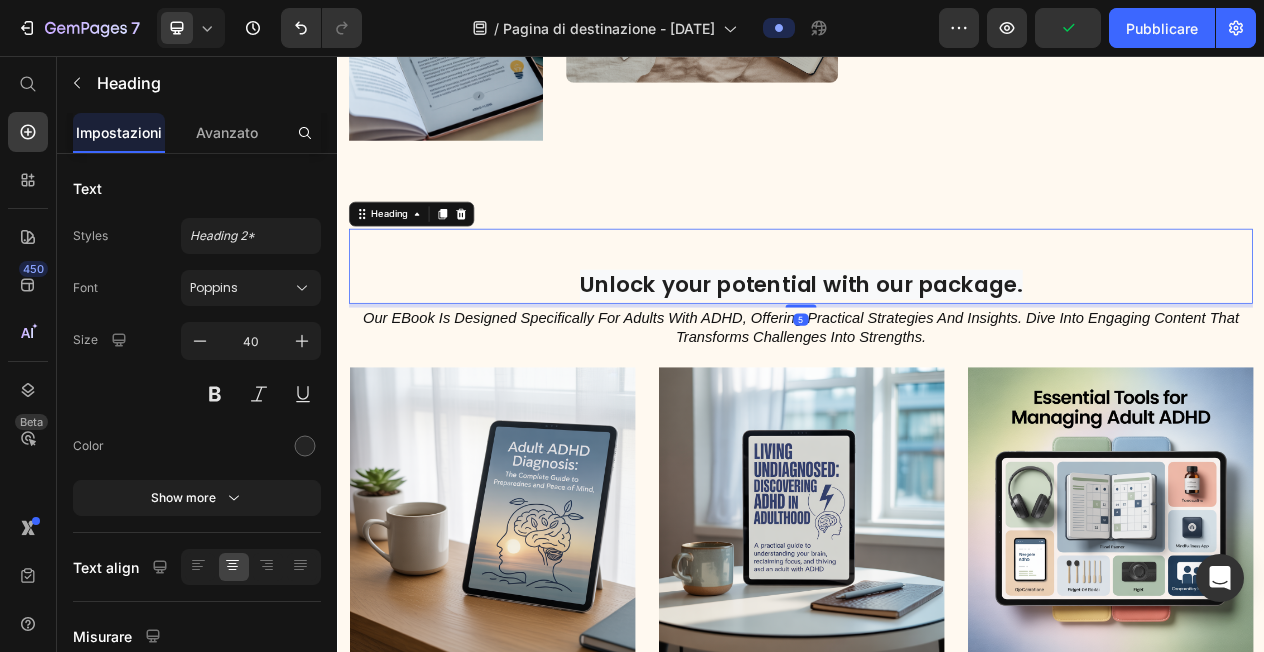 click on "Unlock your potential with our package." at bounding box center (937, 352) 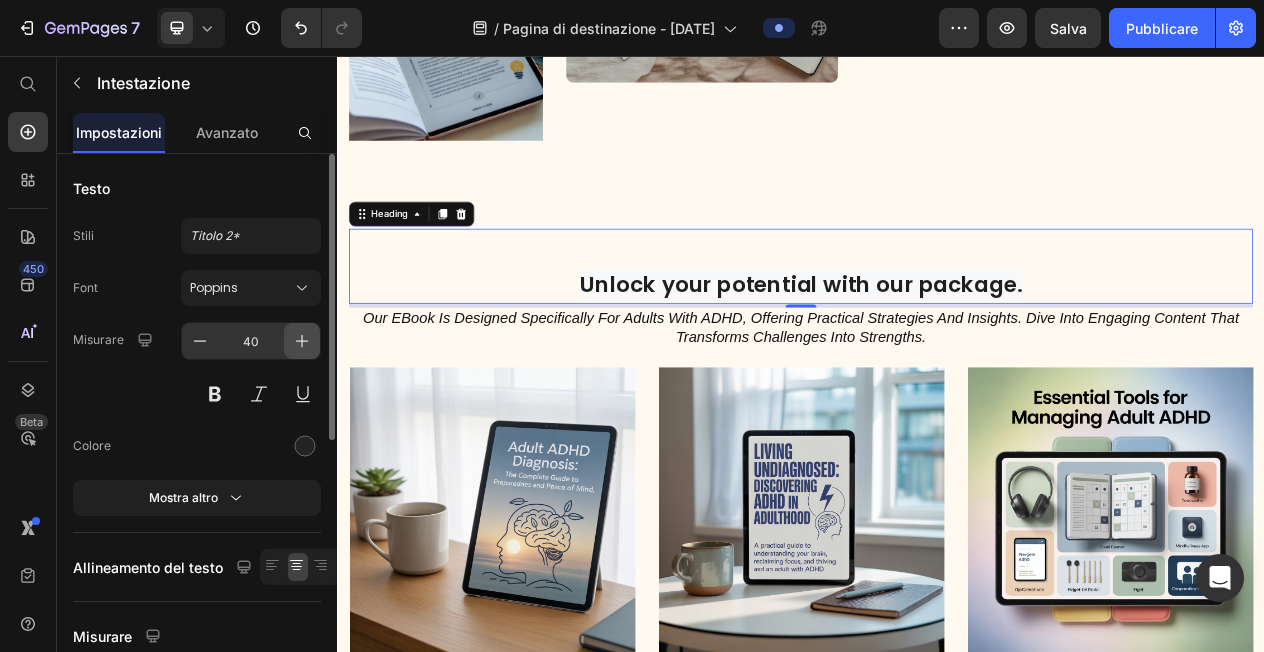 click 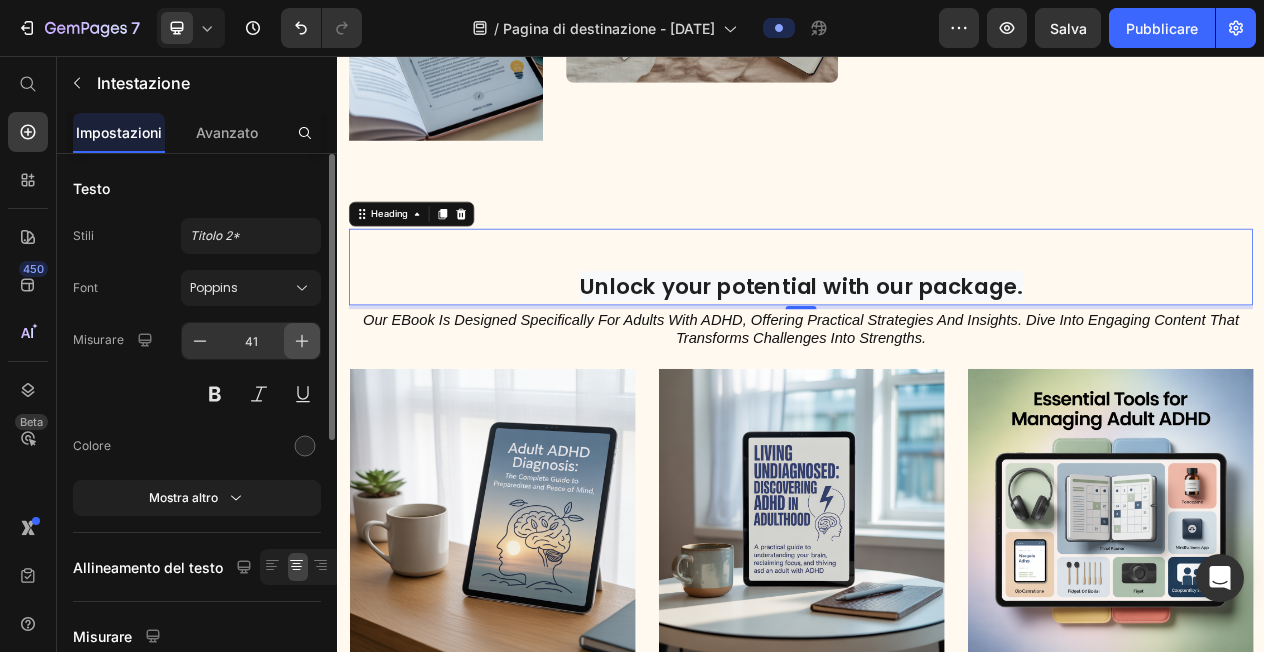 click 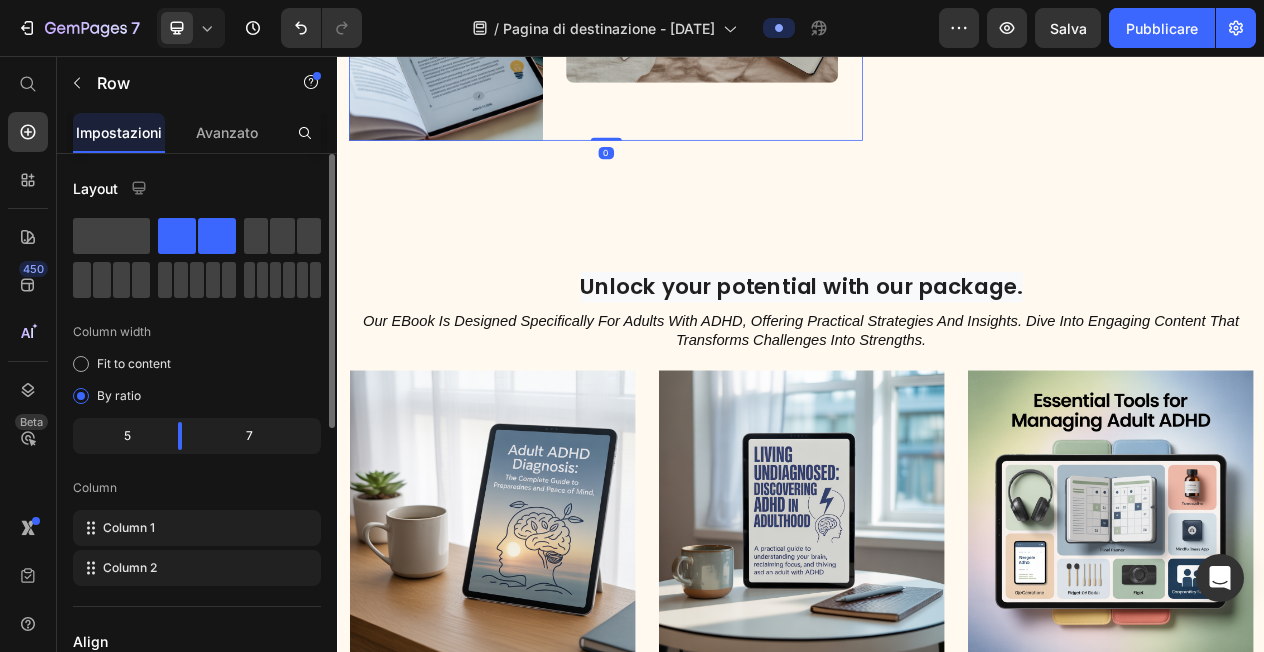 click on "Image" at bounding box center [809, -48] 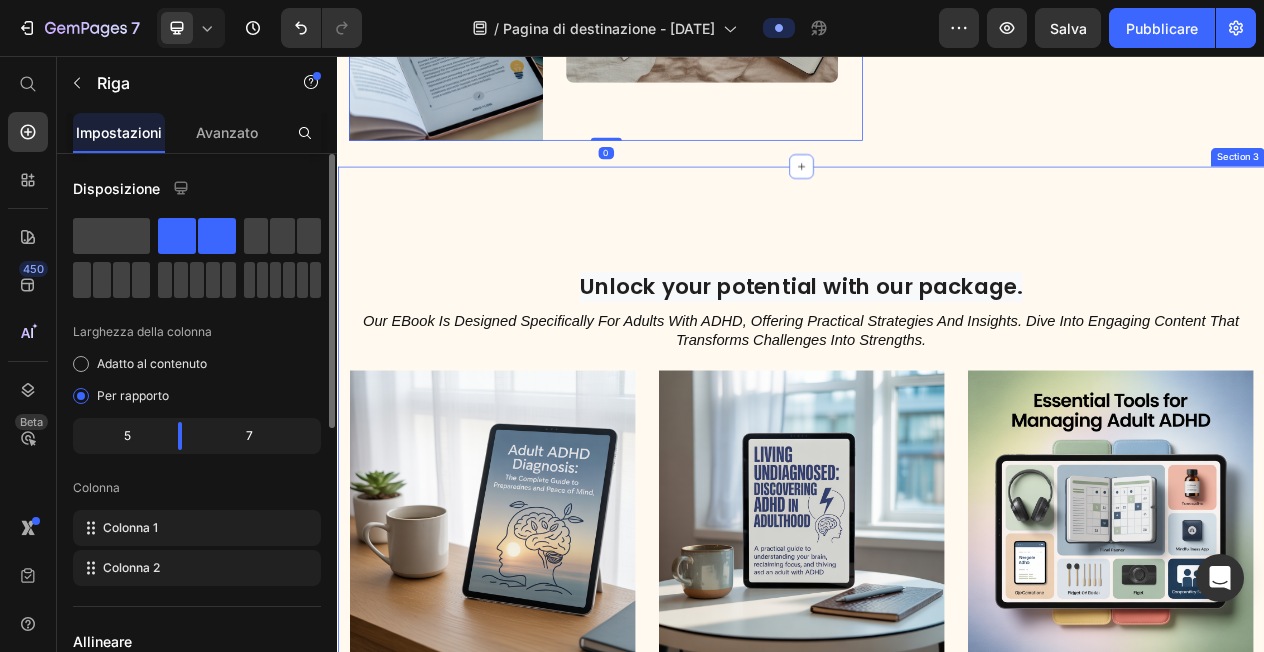 click on "⁠⁠⁠⁠⁠⁠⁠ Unlock your potential with our package. Heading Our eBook is designed specifically for adults with ADHD, offering practical strategies and insights. Dive into engaging content that transforms challenges into strengths. Text Block Row Image Understanding ADHD: A Comprehensive Guide Text Block Learn how to effectively manage ADHD with advice from our experts. Text Block Row Image Top Strategies for Focus and Clarity Text Block Discover actionable strategies to enhance your focus and productivity. Text Block Row Image Essential Tools for Managing ADHD Text Block Explore tools and resources designed to support your ADHD journey. Text Block Row Carousel Download the guide          Button Row Section 3" at bounding box center [937, 681] 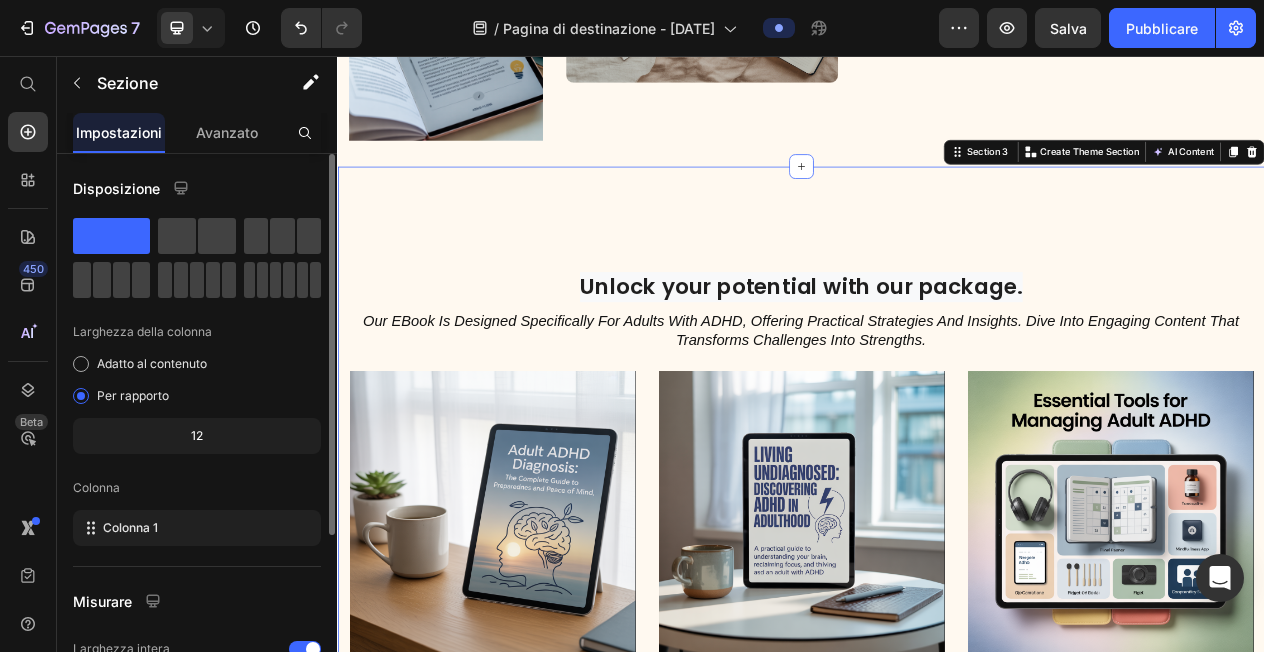 click on "⁠⁠⁠⁠⁠⁠⁠ Unlock your potential with our package. Heading Our eBook is designed specifically for adults with ADHD, offering practical strategies and insights. Dive into engaging content that transforms challenges into strengths. Text Block Row Image Understanding ADHD: A Comprehensive Guide Text Block Learn how to effectively manage ADHD with advice from our experts. Text Block Row Image Top Strategies for Focus and Clarity Text Block Discover actionable strategies to enhance your focus and productivity. Text Block Row Image Essential Tools for Managing ADHD Text Block Explore tools and resources designed to support your ADHD journey. Text Block Row Carousel Download the guide          Button Row Section 3   You can create reusable sections Create Theme Section AI Content Write with GemAI What would you like to describe here? Tone and Voice Persuasive Product Show more Generate" at bounding box center [937, 681] 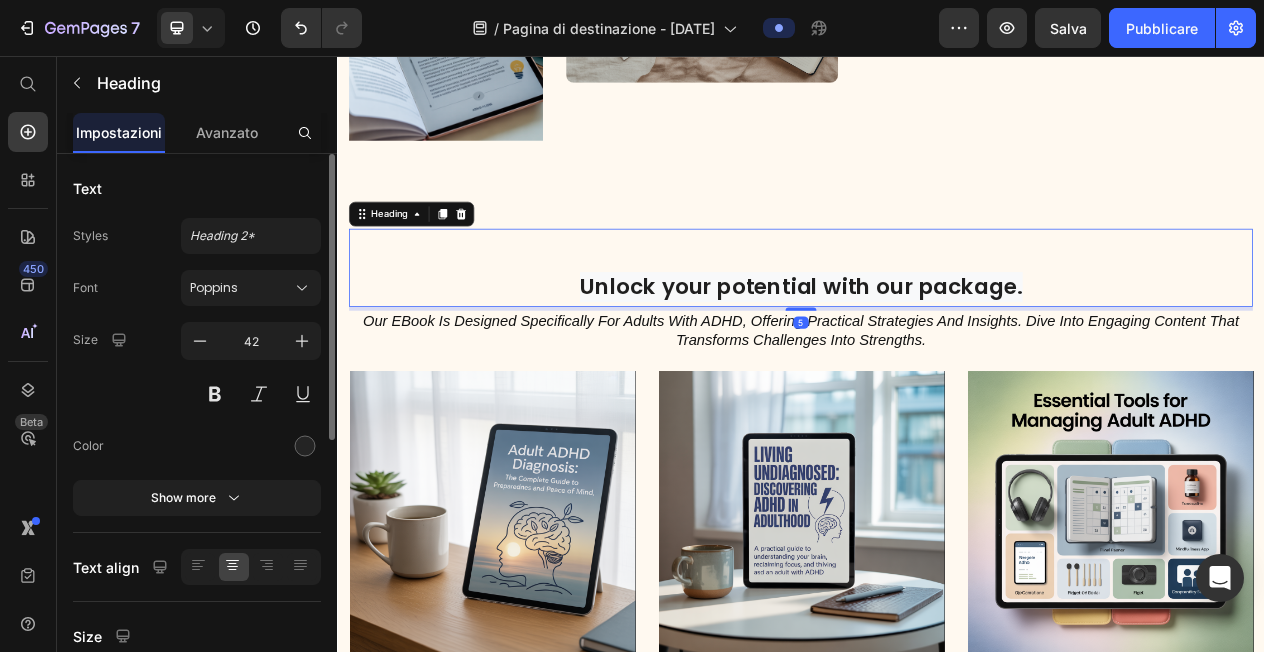 click on "⁠⁠⁠⁠⁠⁠⁠ Unlock your potential with our package." at bounding box center (937, 330) 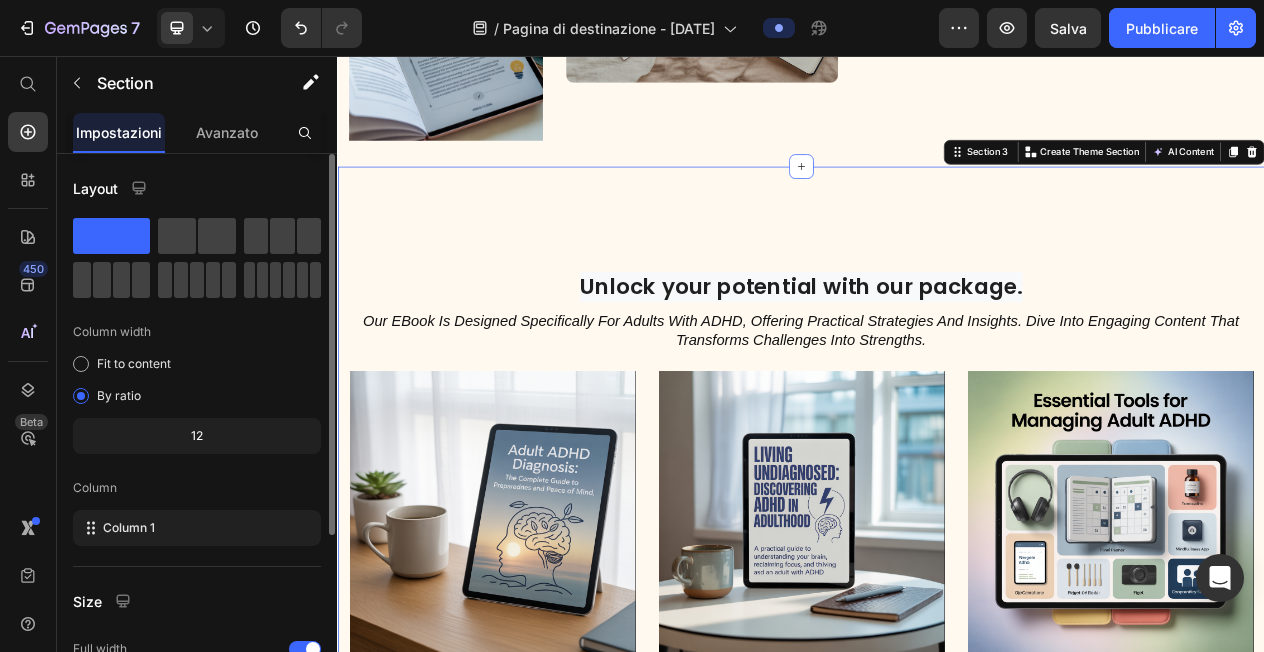 click on "⁠⁠⁠⁠⁠⁠⁠ Unlock your potential with our package. Heading Our eBook is designed specifically for adults with ADHD, offering practical strategies and insights. Dive into engaging content that transforms challenges into strengths. Text Block Row Image Understanding ADHD: A Comprehensive Guide Text Block Learn how to effectively manage ADHD with advice from our experts. Text Block Row Image Top Strategies for Focus and Clarity Text Block Discover actionable strategies to enhance your focus and productivity. Text Block Row Image Essential Tools for Managing ADHD Text Block Explore tools and resources designed to support your ADHD journey. Text Block Row Carousel Download the guide          Button Row Section 3   You can create reusable sections Create Theme Section AI Content Write with GemAI What would you like to describe here? Tone and Voice Persuasive Product Show more Generate" at bounding box center [937, 681] 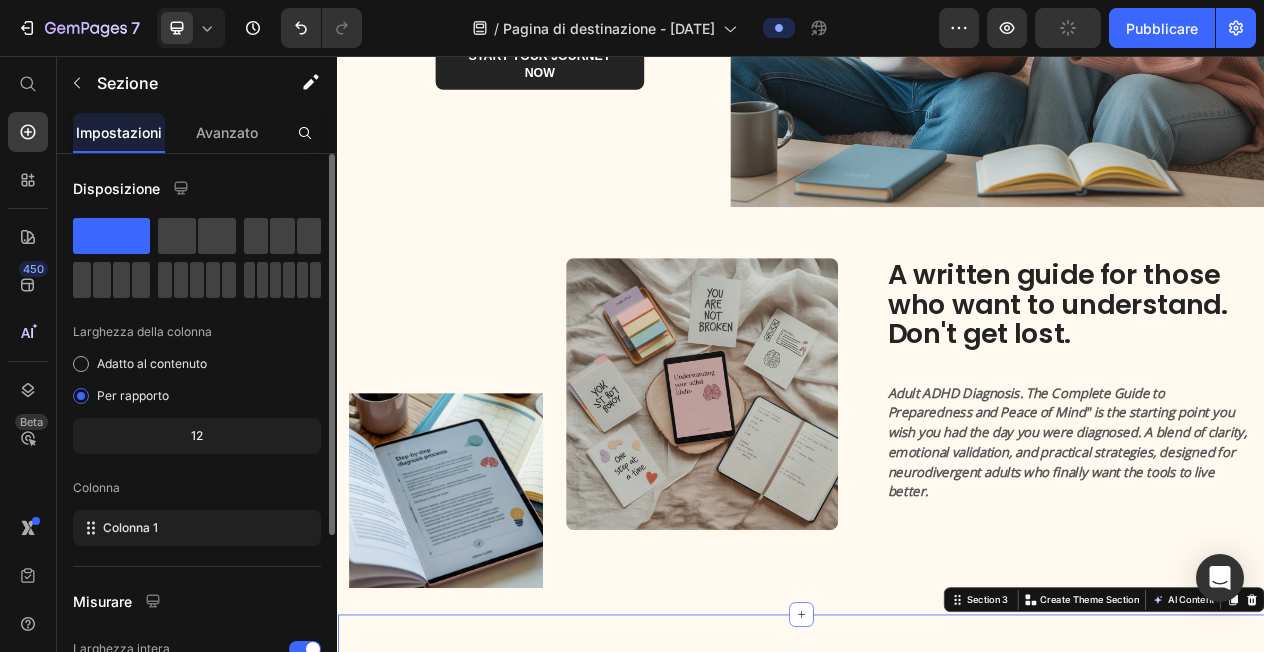 scroll, scrollTop: 429, scrollLeft: 0, axis: vertical 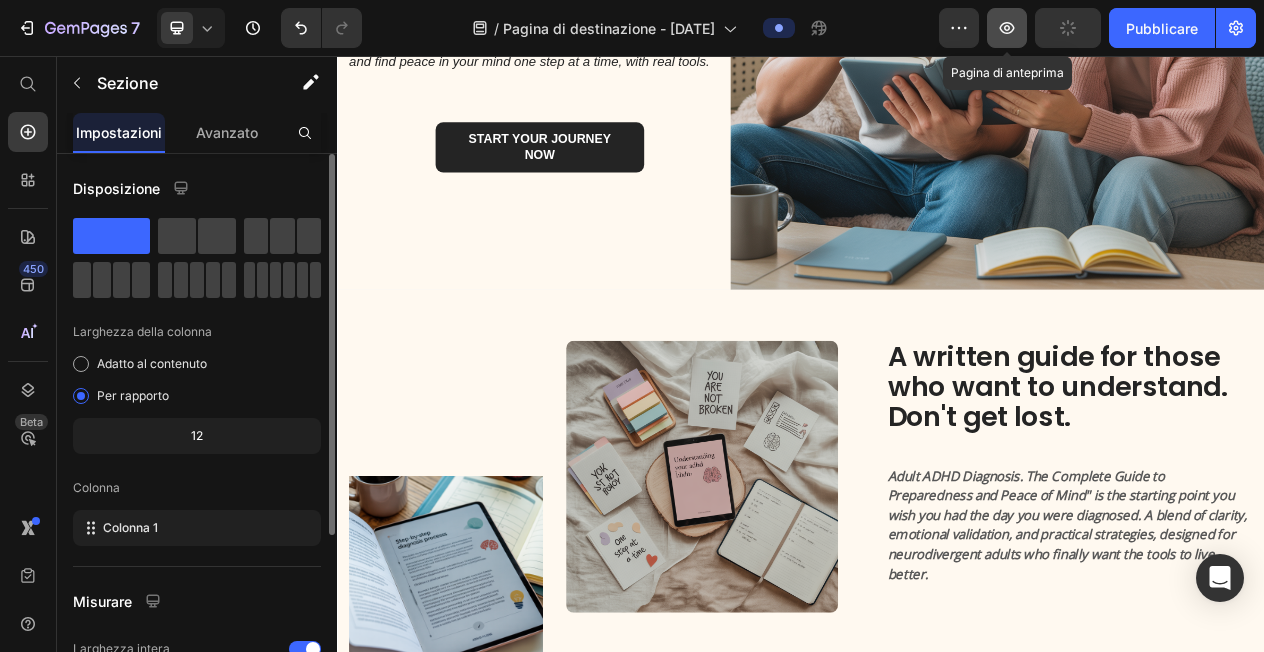 click 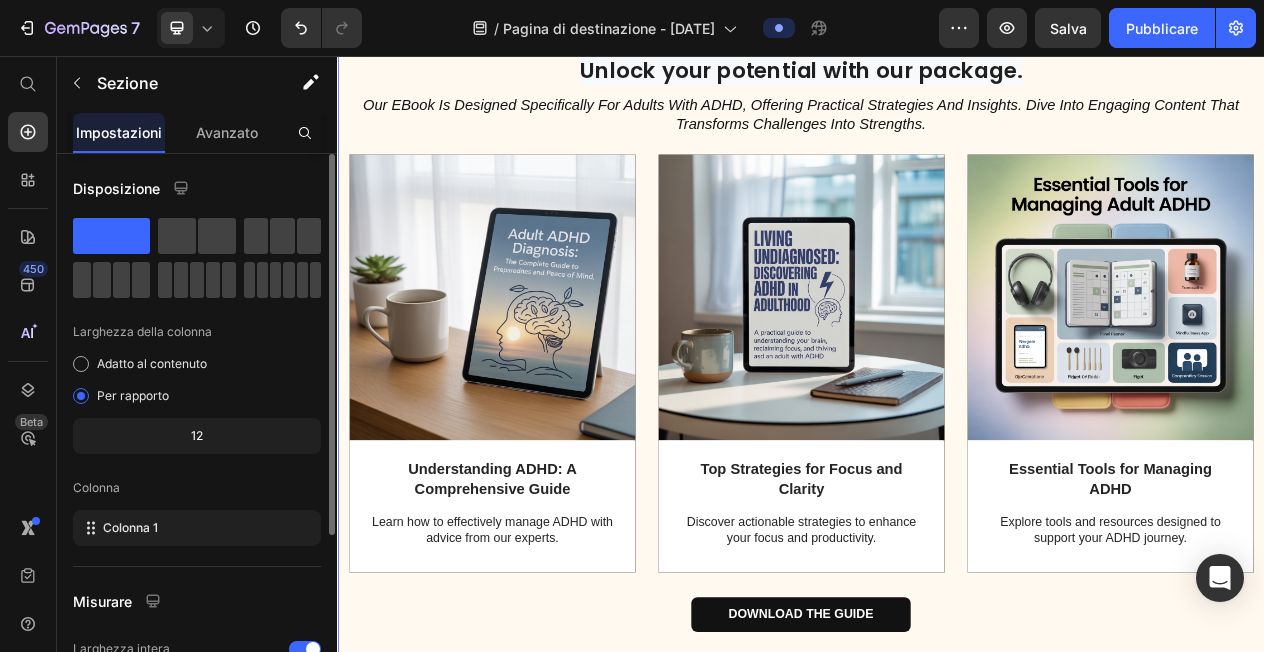 scroll, scrollTop: 1454, scrollLeft: 0, axis: vertical 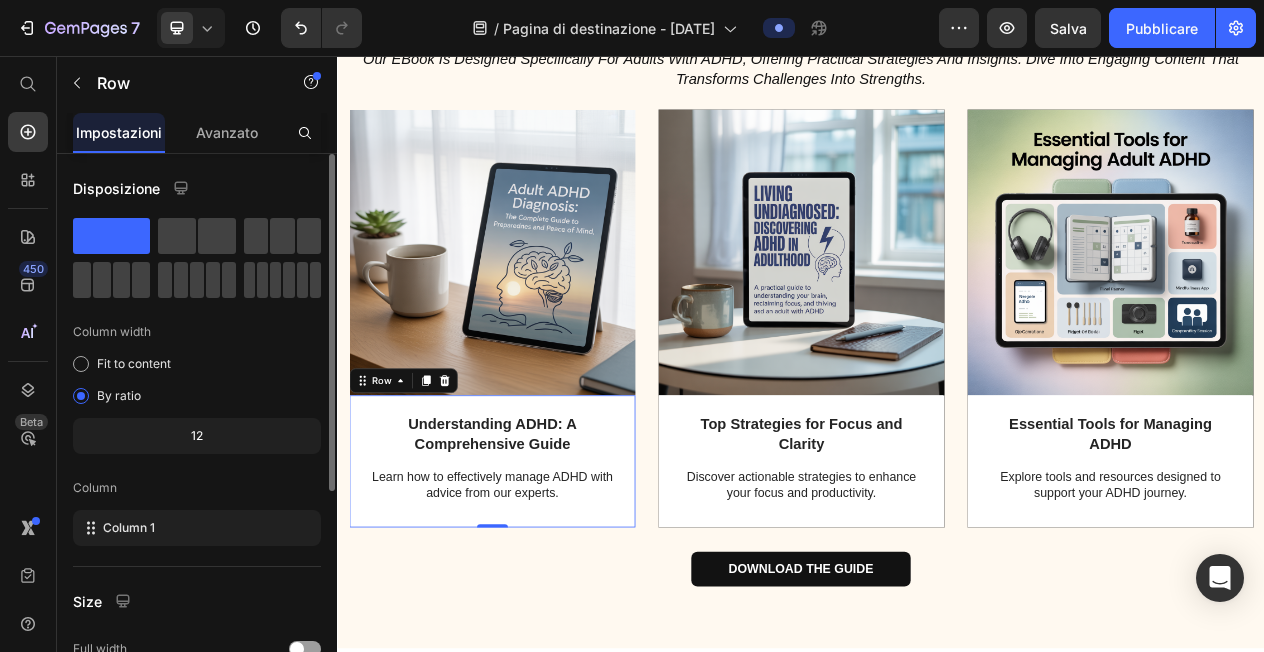 click on "Understanding ADHD: A Comprehensive Guide Text Block Learn how to effectively manage ADHD with advice from our experts. Text Block" at bounding box center (537, 584) 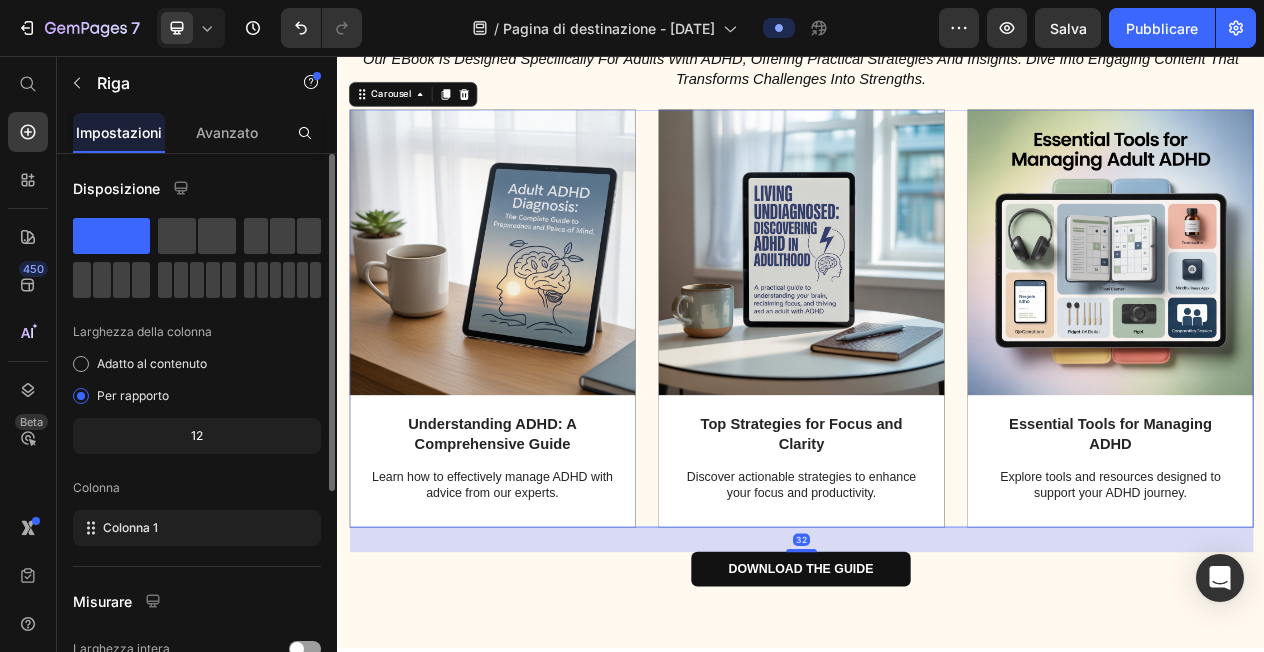 click on "Image Understanding ADHD: A Comprehensive Guide Text Block Learn how to effectively manage ADHD with advice from our experts. Text Block Row Image Top Strategies for Focus and Clarity Text Block Discover actionable strategies to enhance your focus and productivity. Text Block Row Image Essential Tools for Managing ADHD Text Block Explore tools and resources designed to support your ADHD journey. Text Block Row" at bounding box center (937, 395) 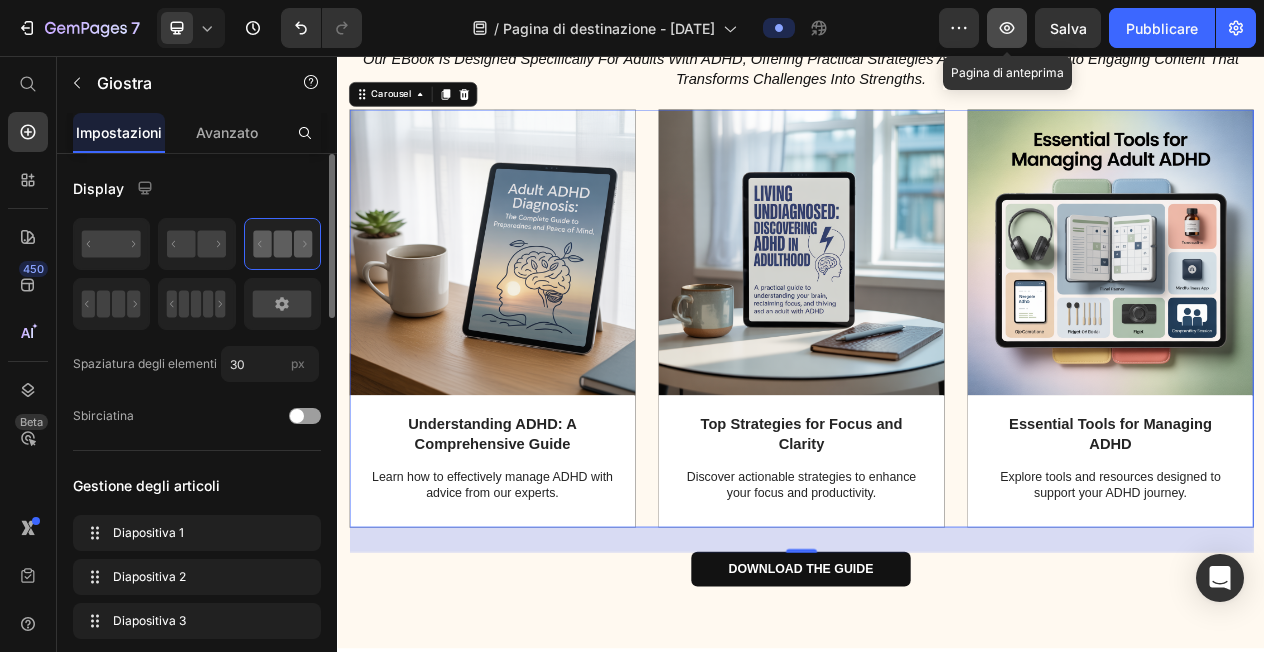 click 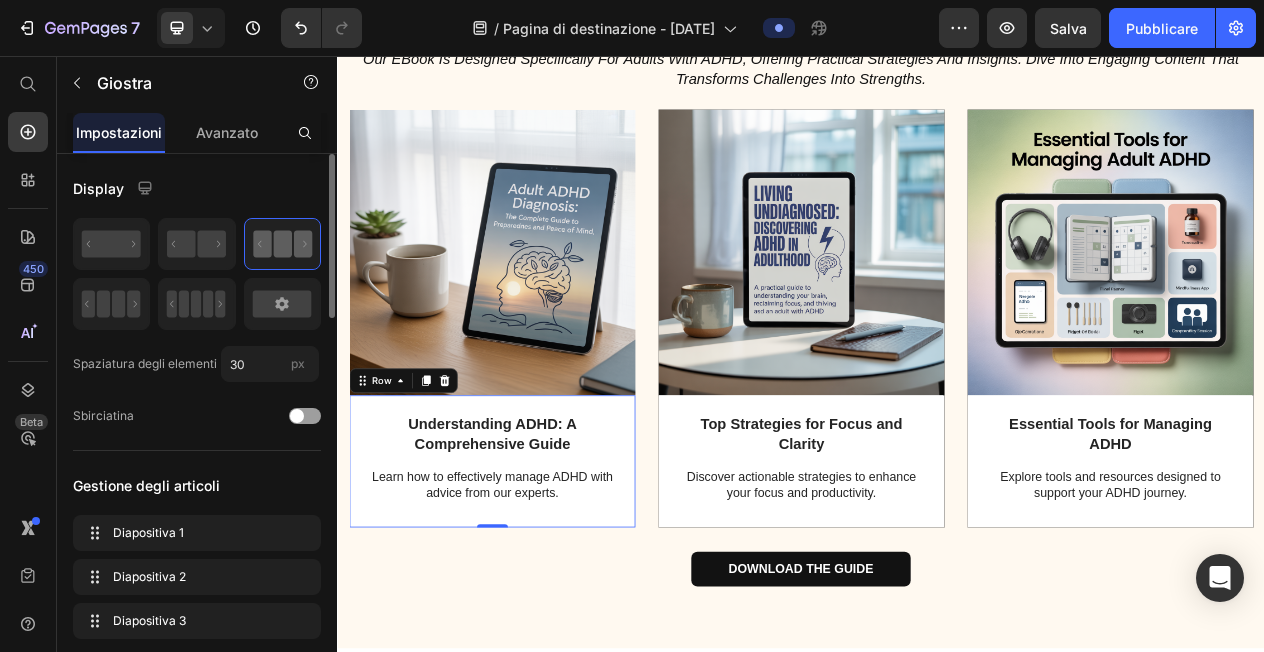 click on "Understanding ADHD: A Comprehensive Guide Text Block Learn how to effectively manage ADHD with advice from our experts. Text Block Row   0" at bounding box center [537, 580] 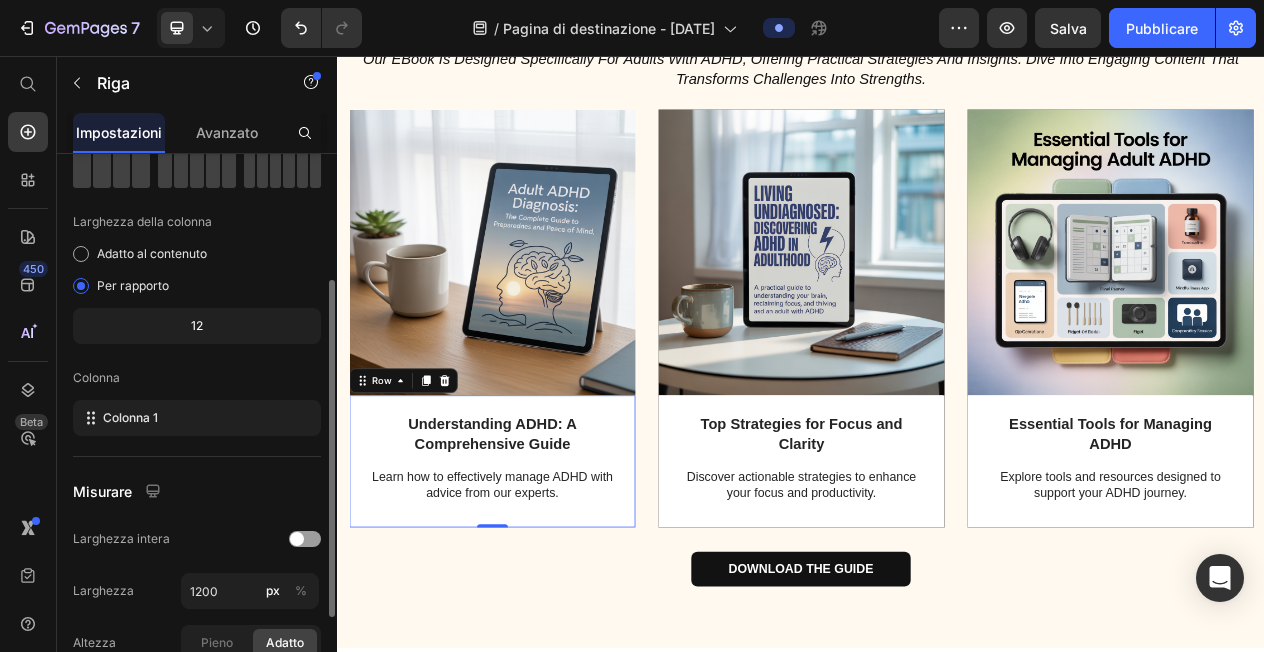 scroll, scrollTop: 357, scrollLeft: 0, axis: vertical 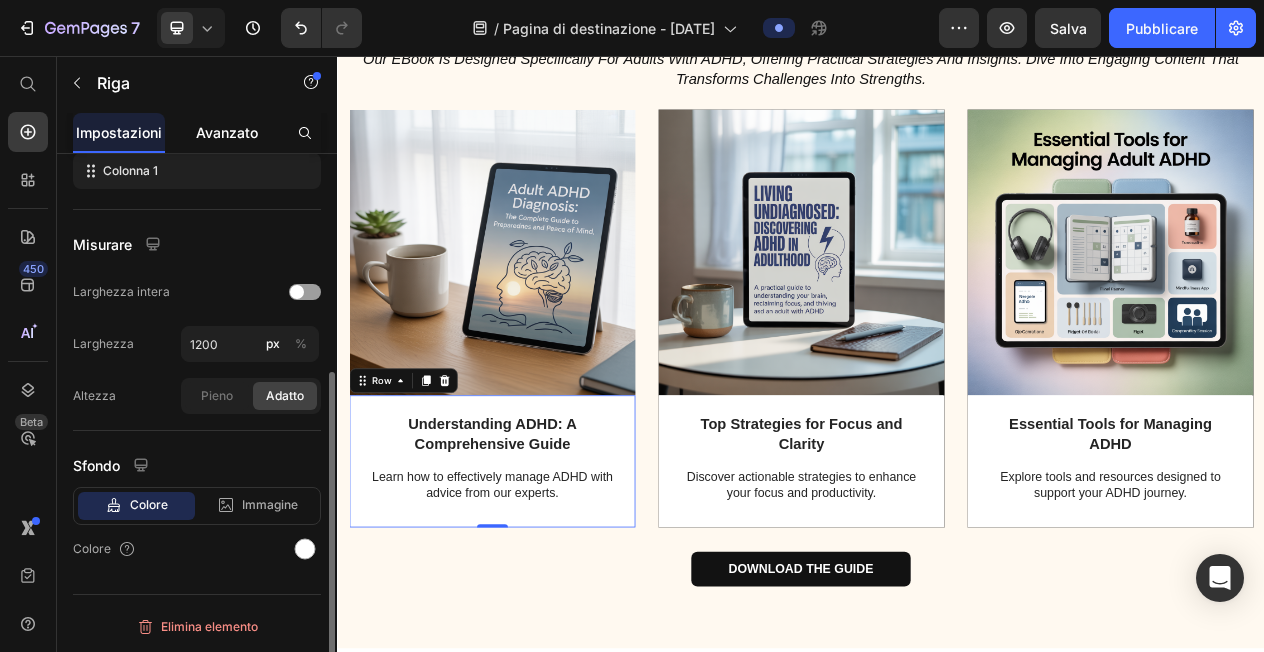 click on "Avanzato" at bounding box center [227, 132] 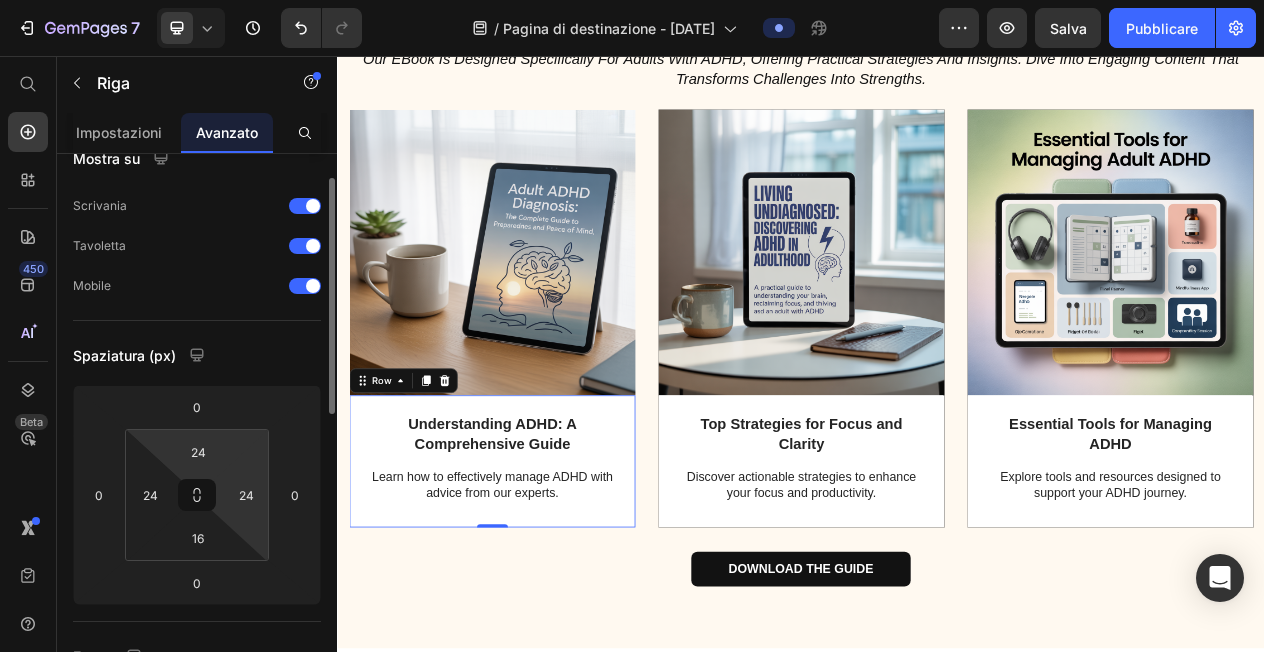 scroll, scrollTop: 39, scrollLeft: 0, axis: vertical 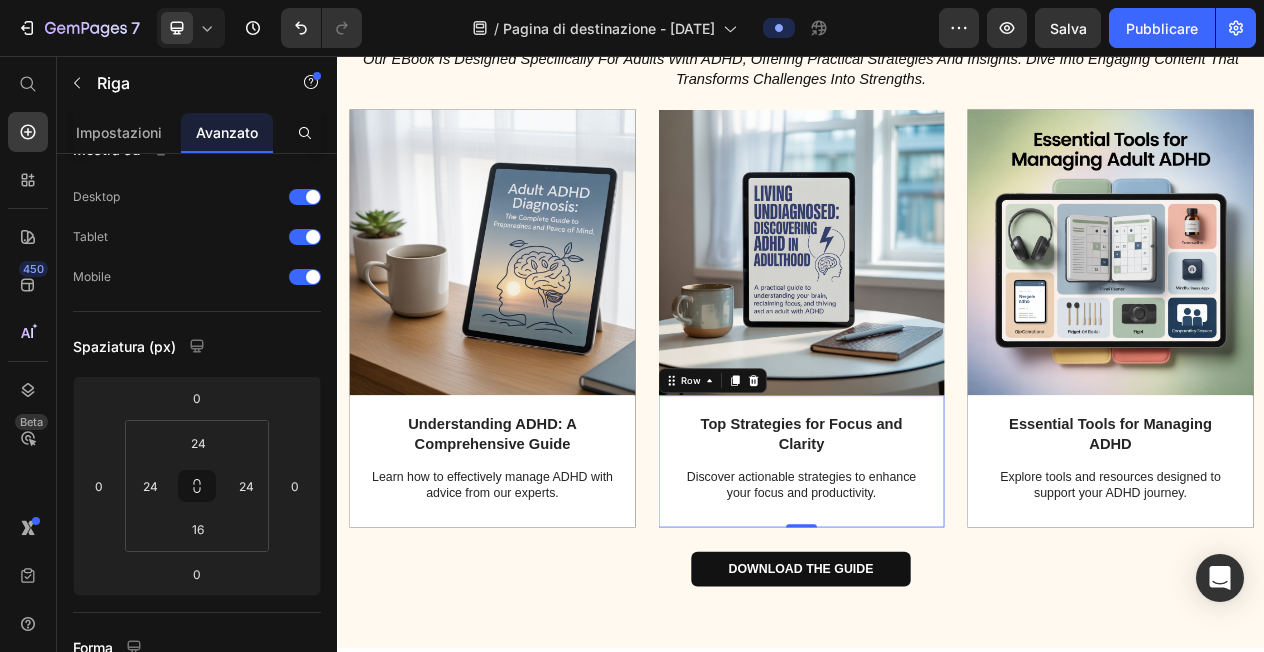 click on "Top Strategies for Focus and Clarity Text Block Discover actionable strategies to enhance your focus and productivity. Text Block Row   0" at bounding box center [937, 580] 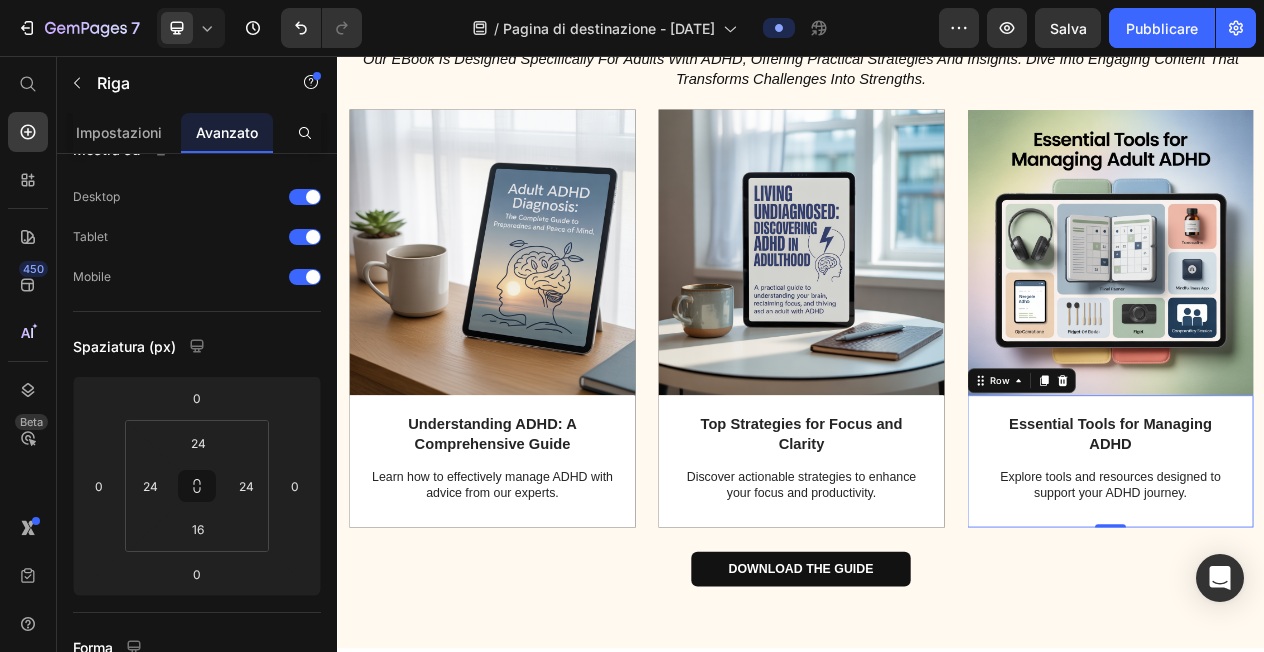 click on "Essential Tools for Managing ADHD Text Block Explore tools and resources designed to support your ADHD journey. Text Block Row   0" at bounding box center (1337, 580) 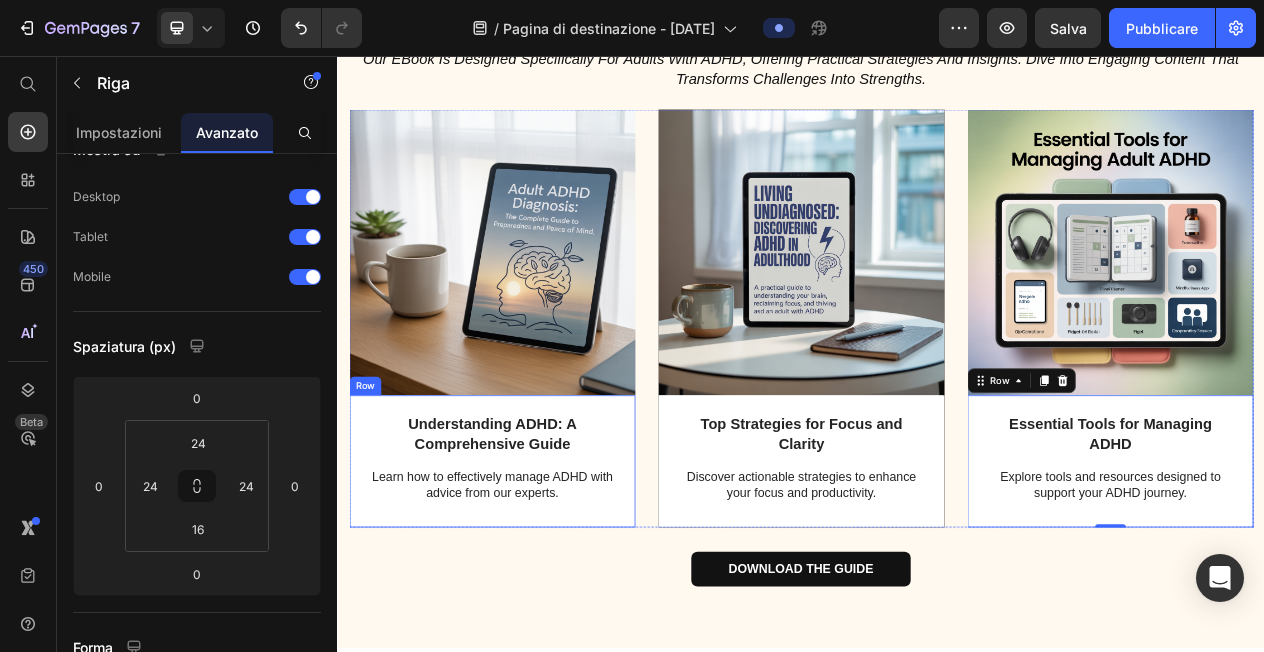 click on "Understanding ADHD: A Comprehensive Guide Text Block Learn how to effectively manage ADHD with advice from our experts. Text Block Row" at bounding box center [537, 580] 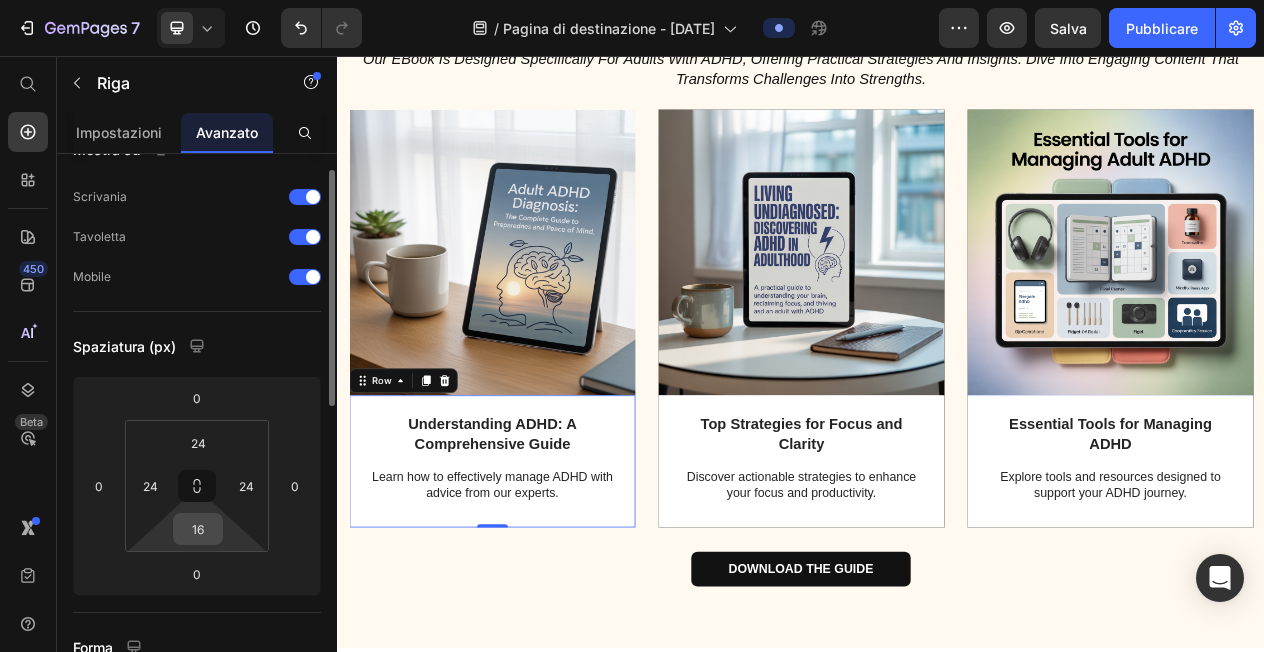click on "16" at bounding box center [198, 529] 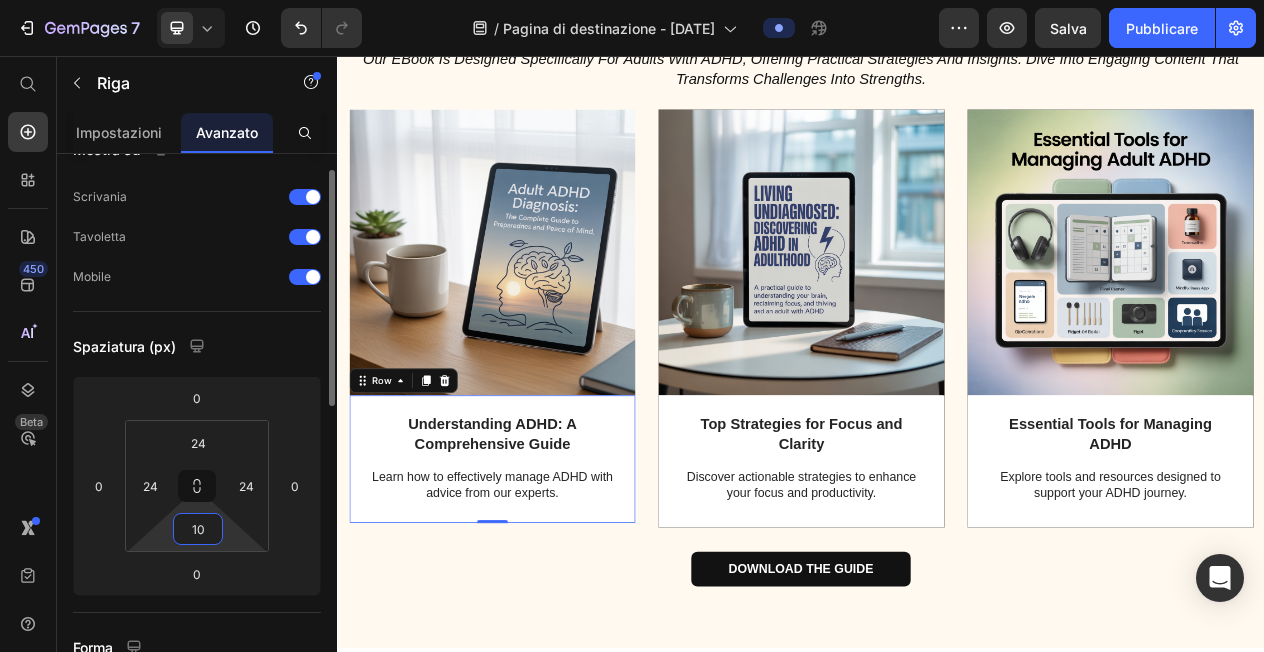 type on "10" 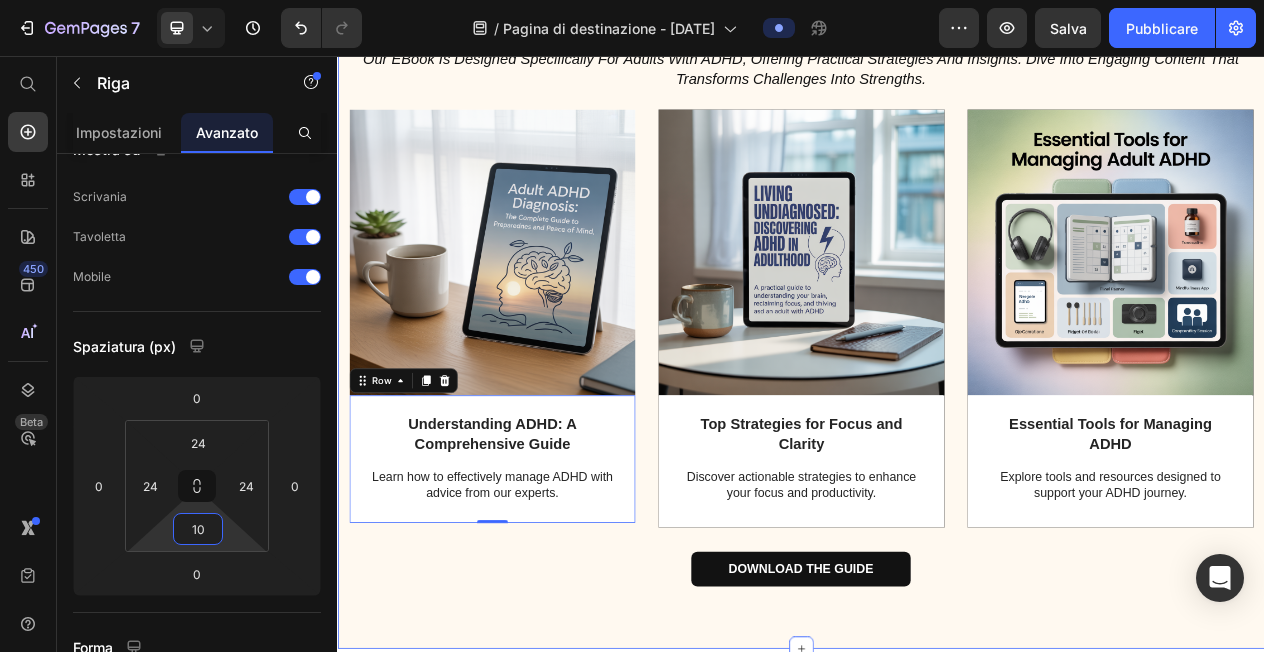 click on "Download the guide          Button" at bounding box center [937, 720] 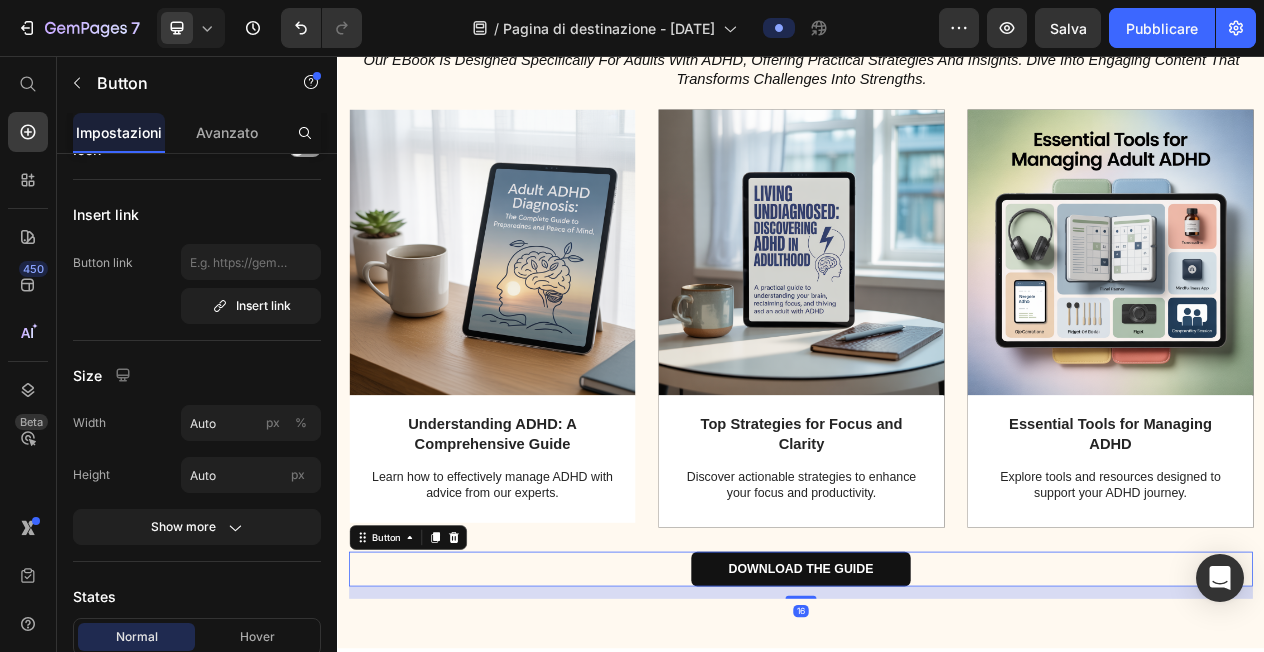 scroll, scrollTop: 0, scrollLeft: 0, axis: both 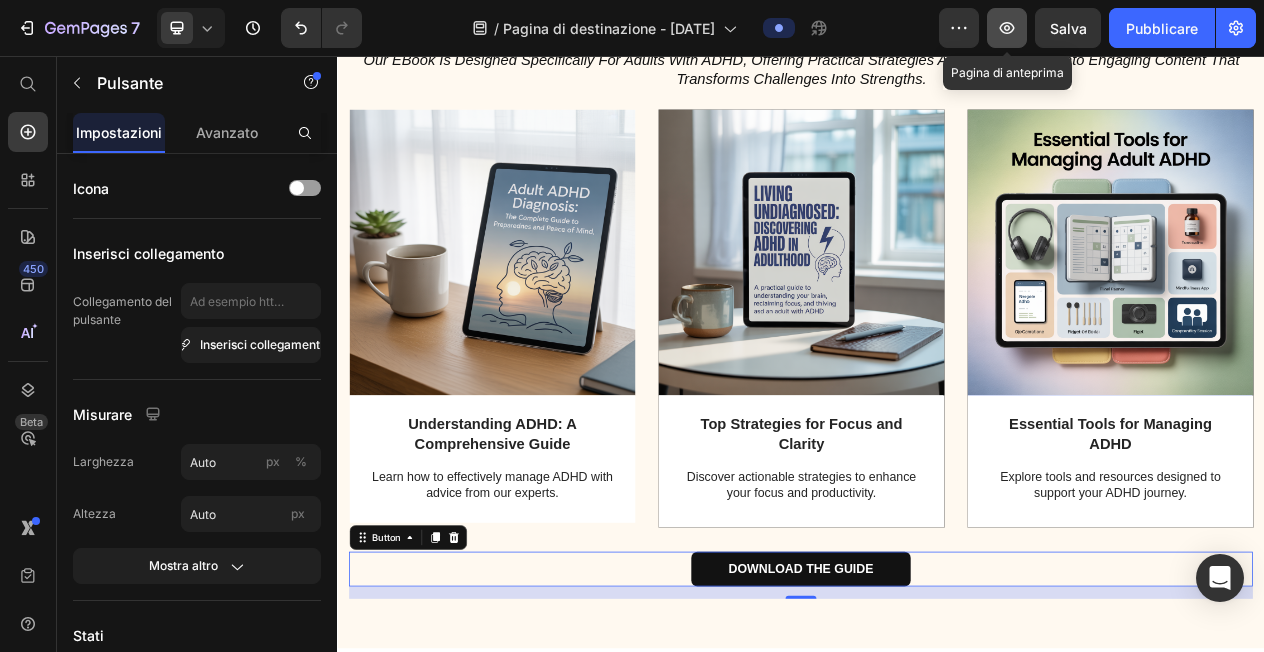 click 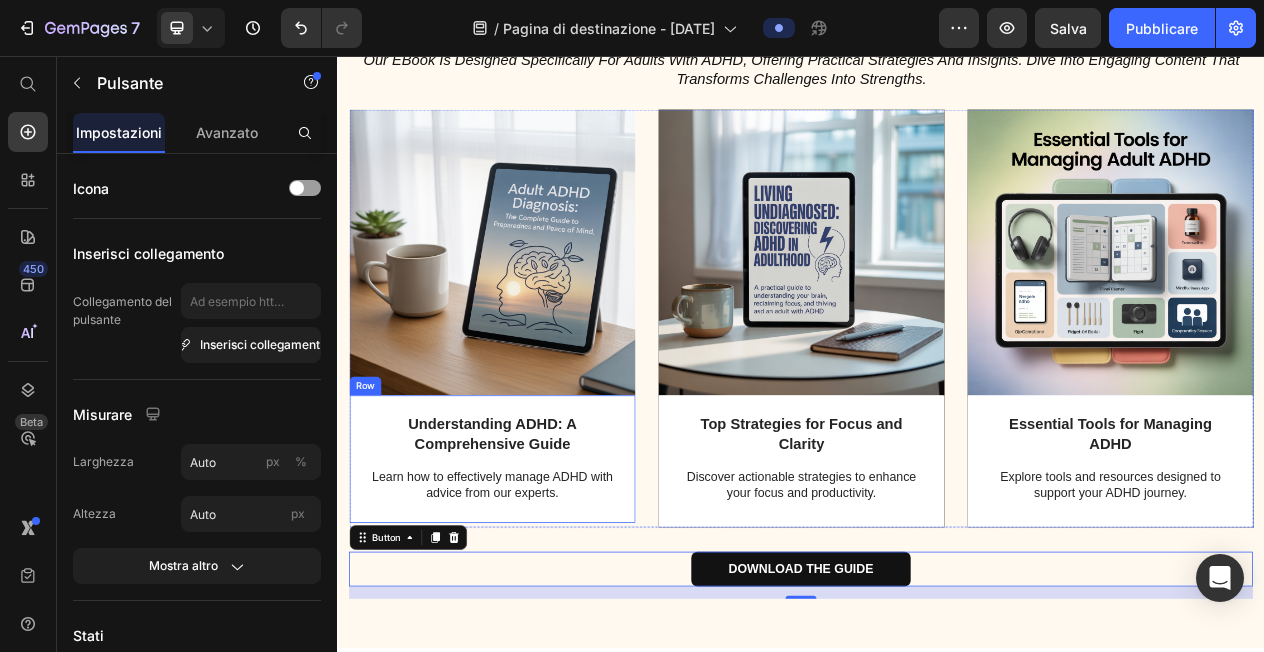 click on "Understanding ADHD: A Comprehensive Guide Text Block Learn how to effectively manage ADHD with advice from our experts. Text Block Row" at bounding box center [537, 577] 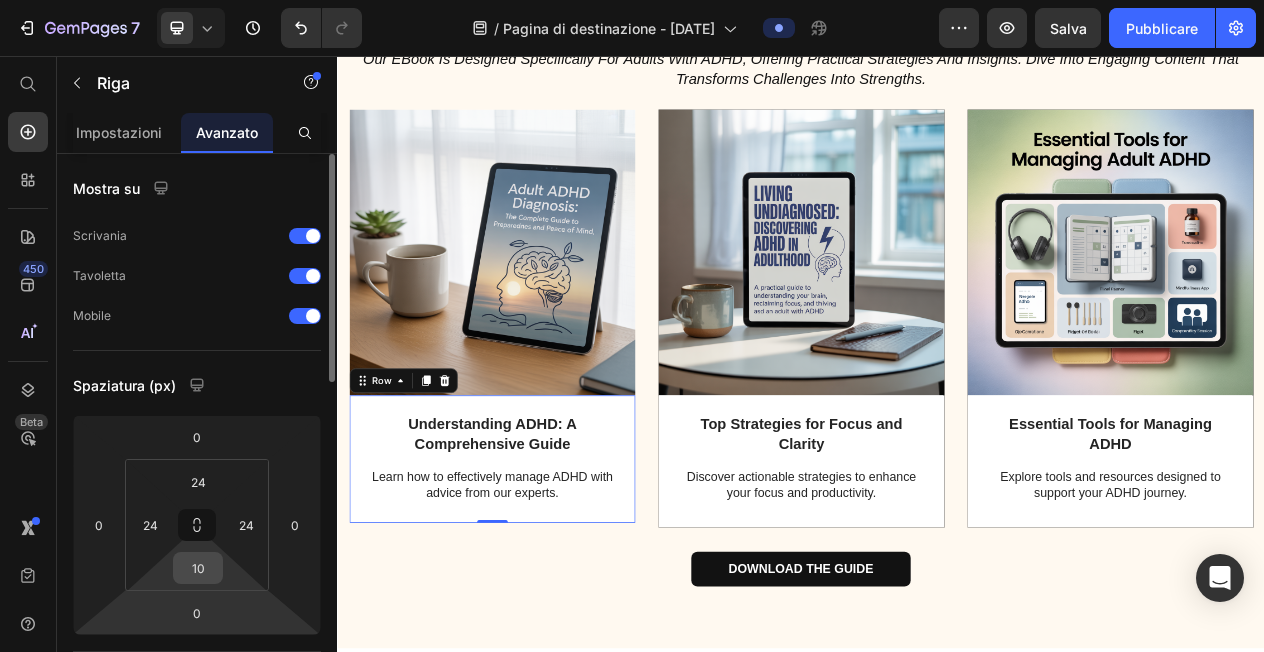 click on "10" at bounding box center [198, 568] 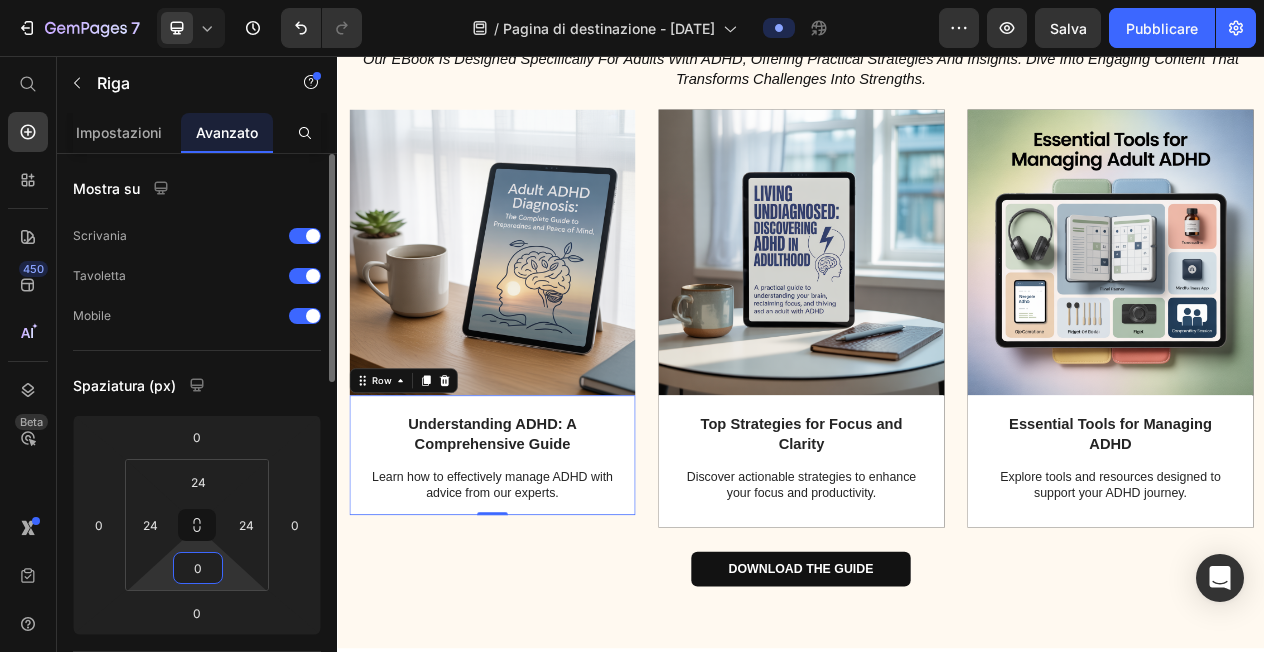 type on "0" 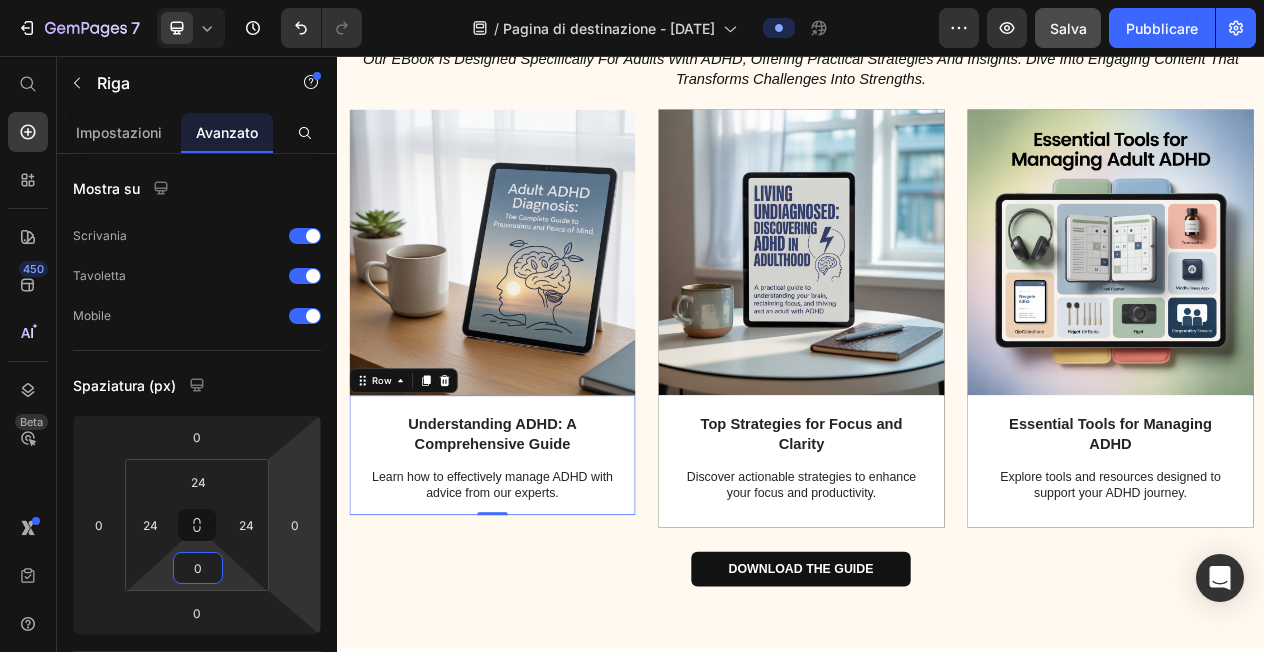 click on "Salva" 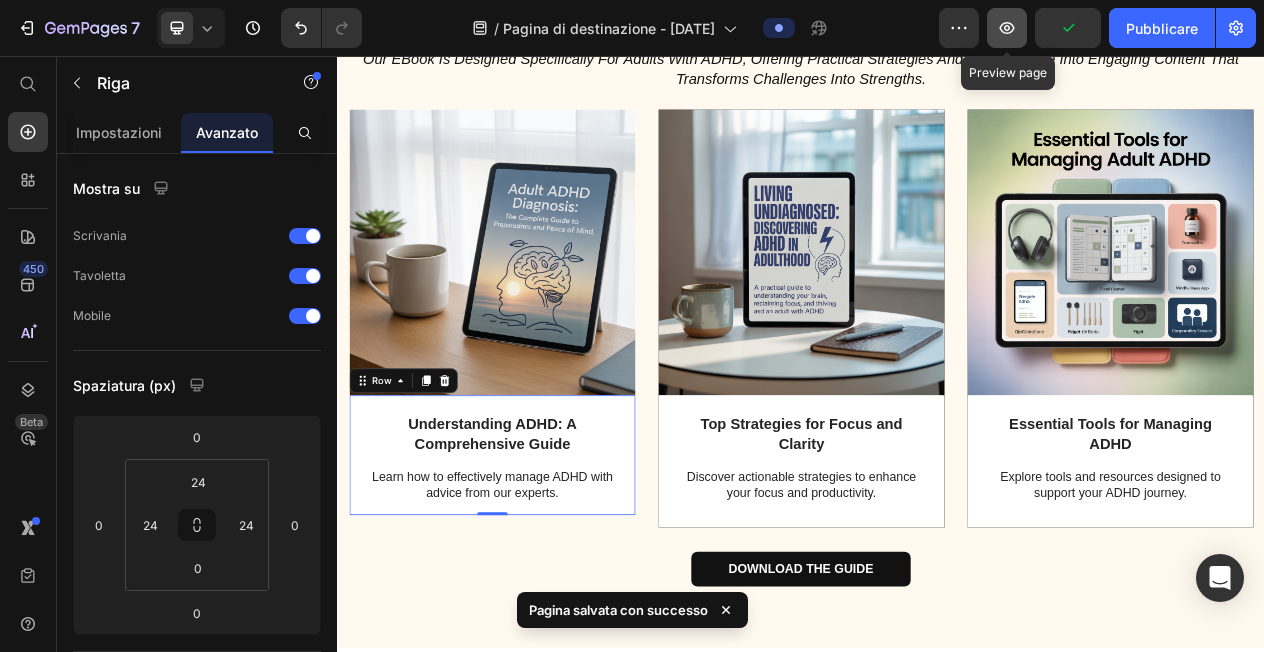 click 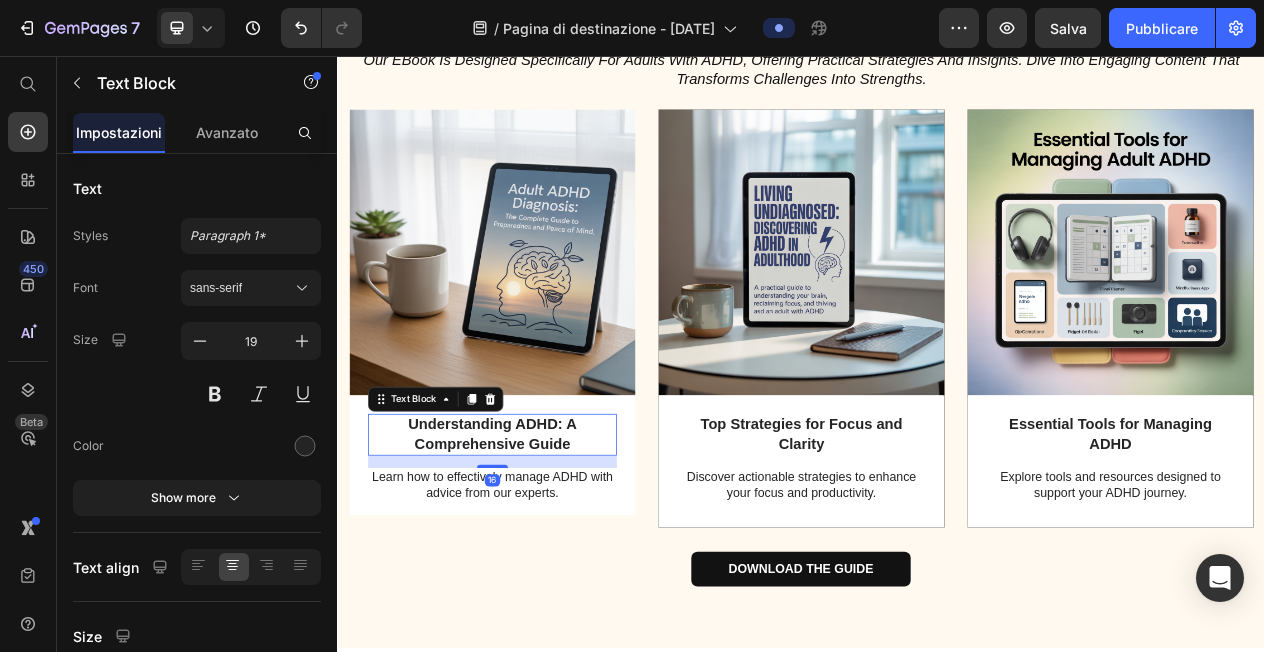 click on "Understanding ADHD: A Comprehensive Guide" at bounding box center (537, 545) 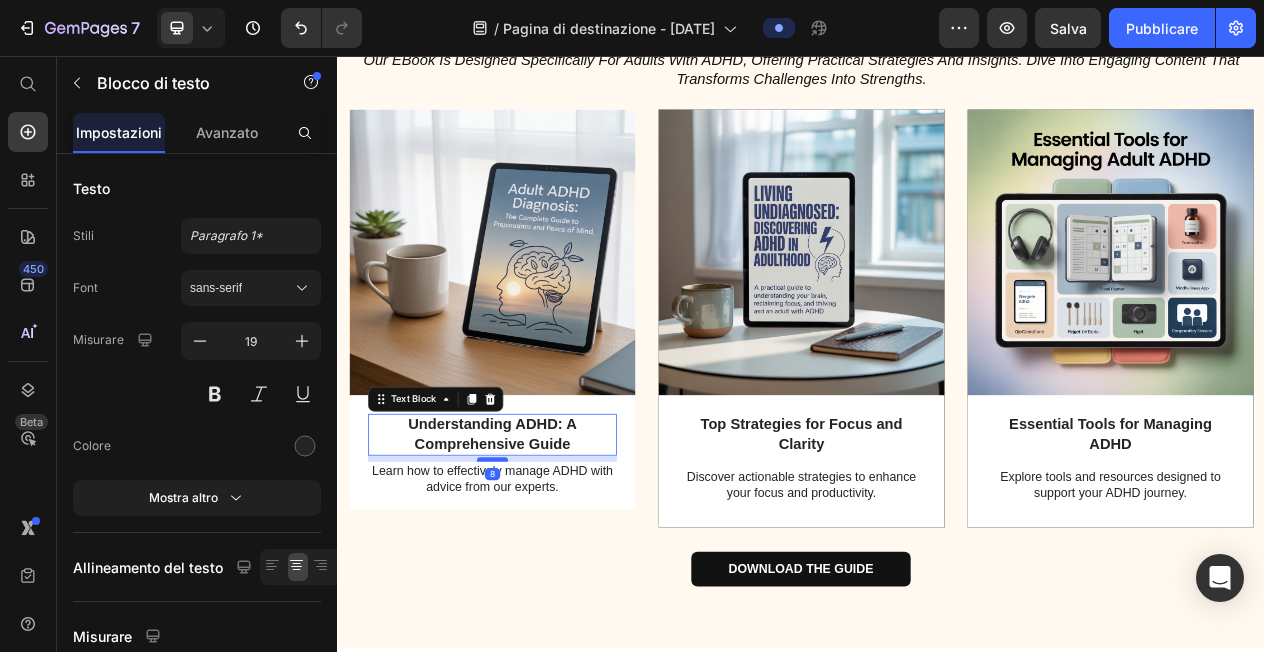click at bounding box center [537, 578] 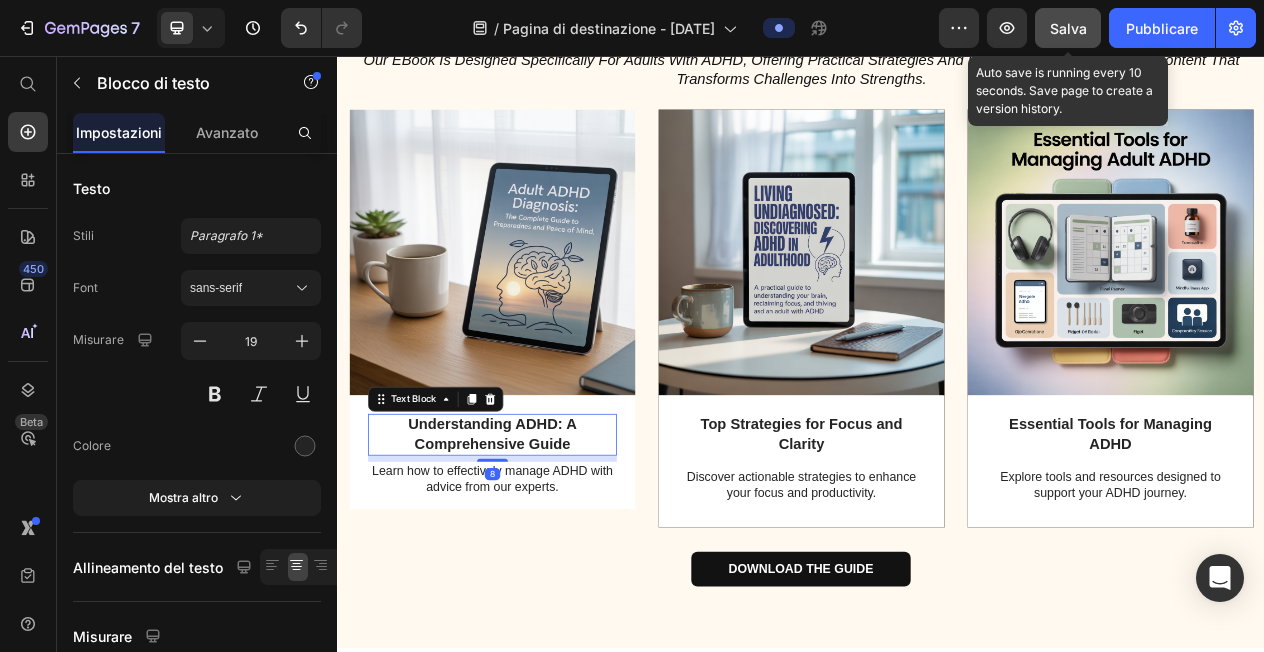 click on "Salva" at bounding box center [1068, 28] 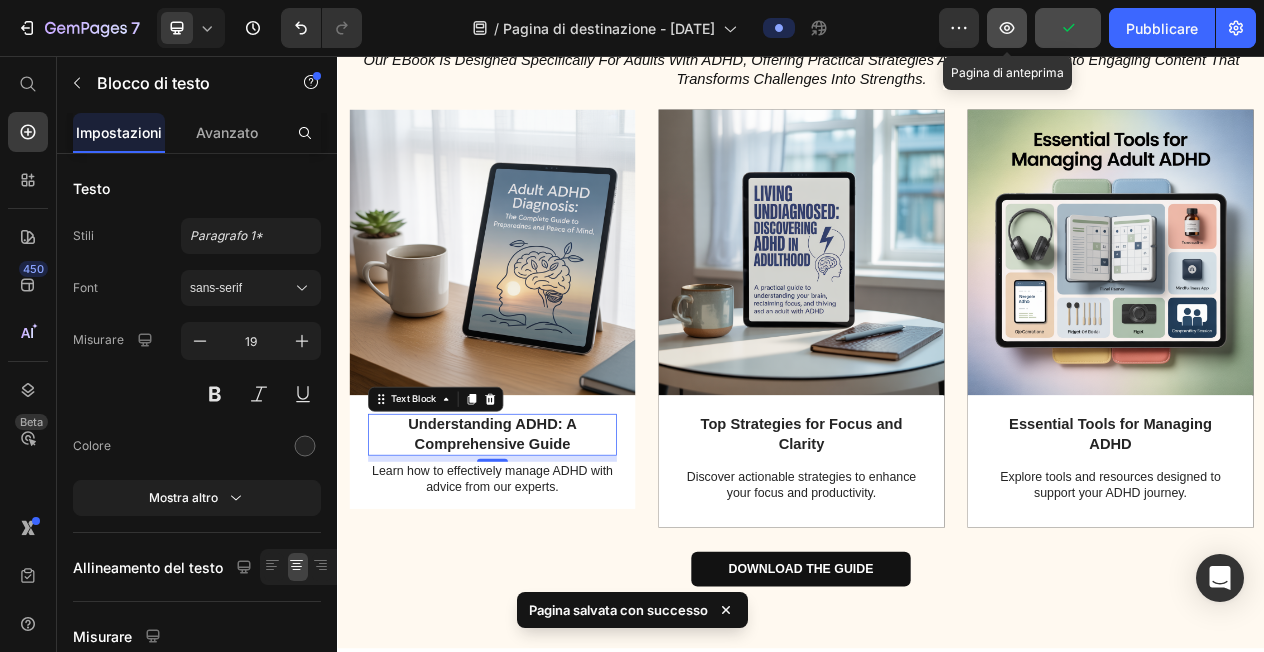 click 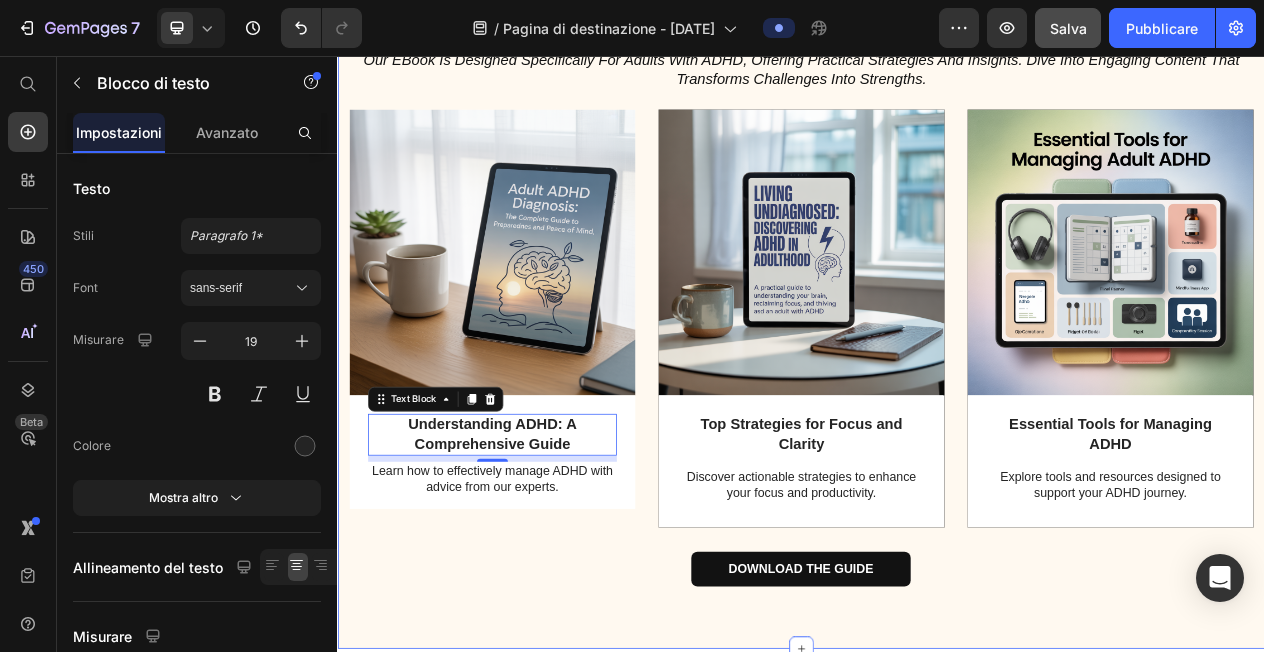 click on "Download the guide          Button" at bounding box center (937, 720) 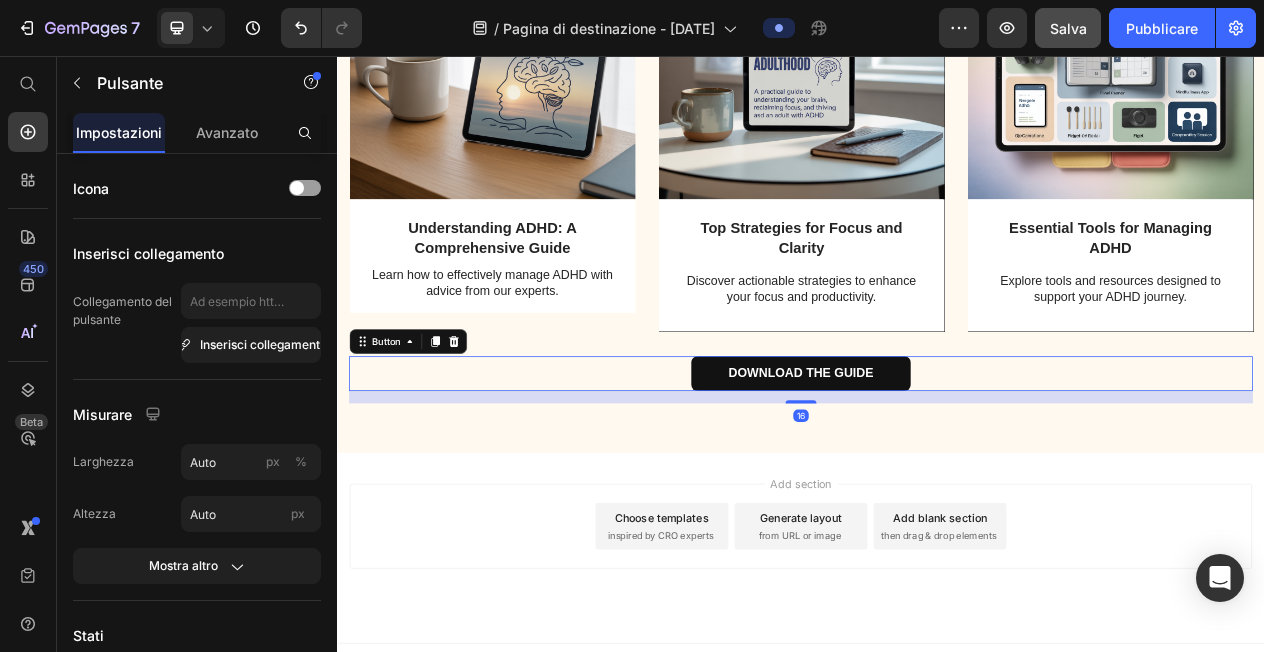 scroll, scrollTop: 1717, scrollLeft: 0, axis: vertical 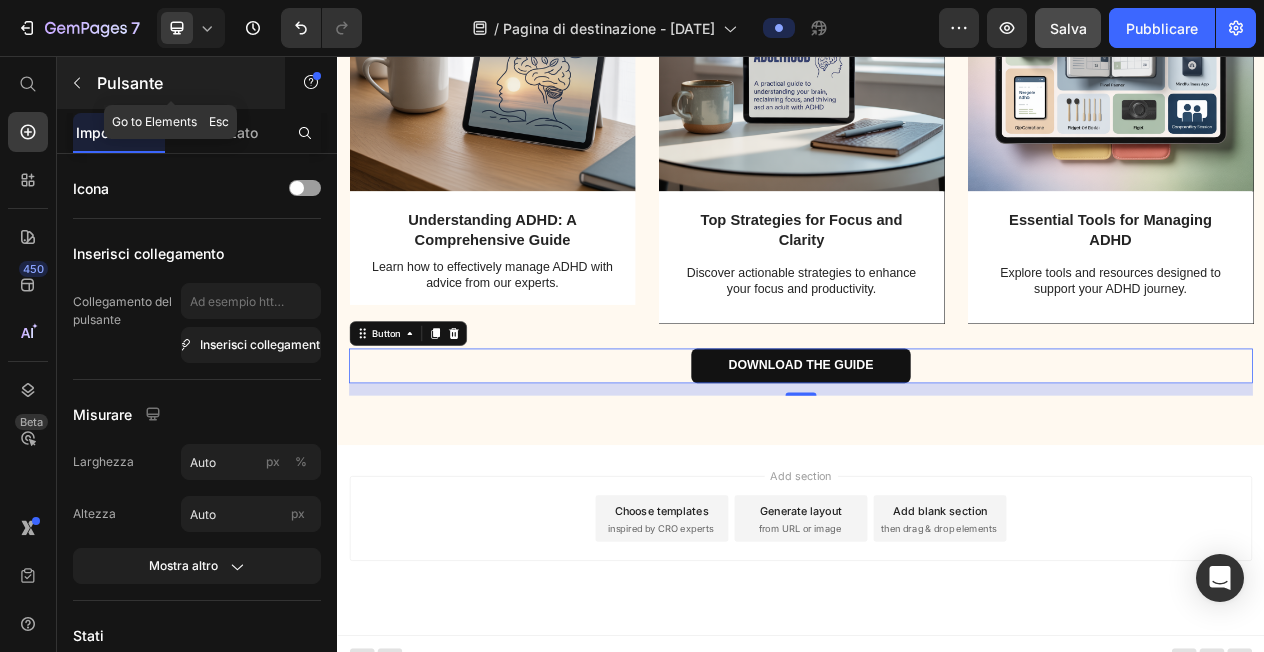 click 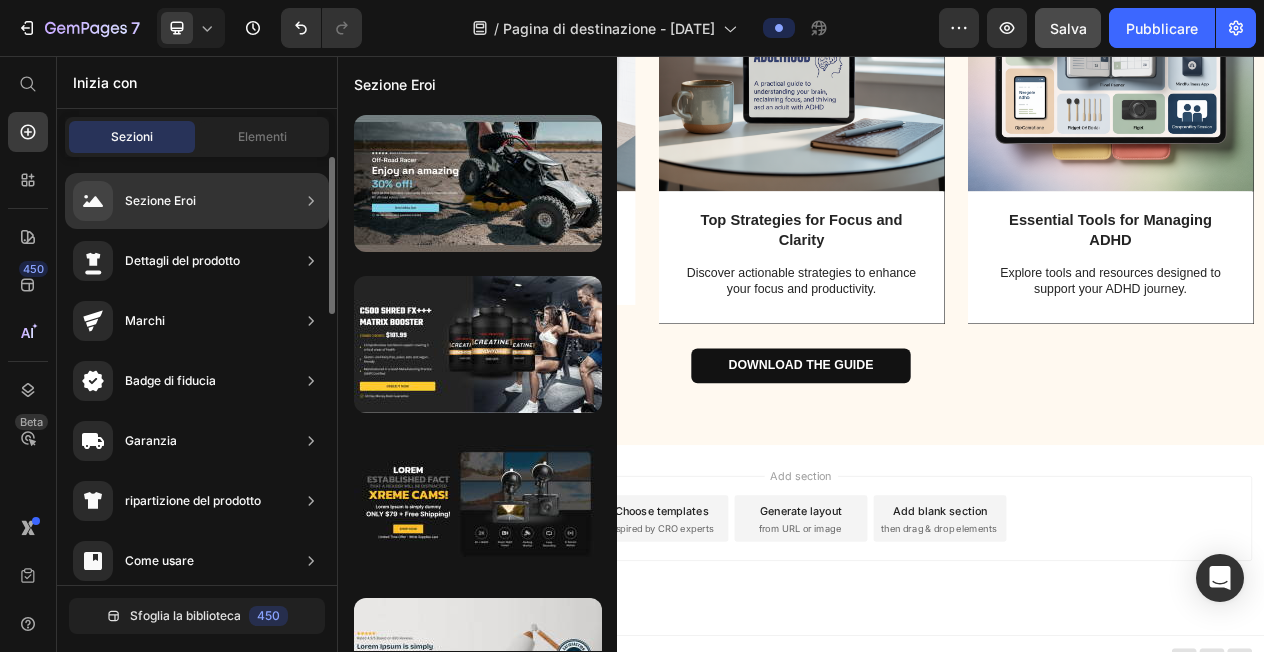 click on "Dettagli del prodotto" at bounding box center (182, 260) 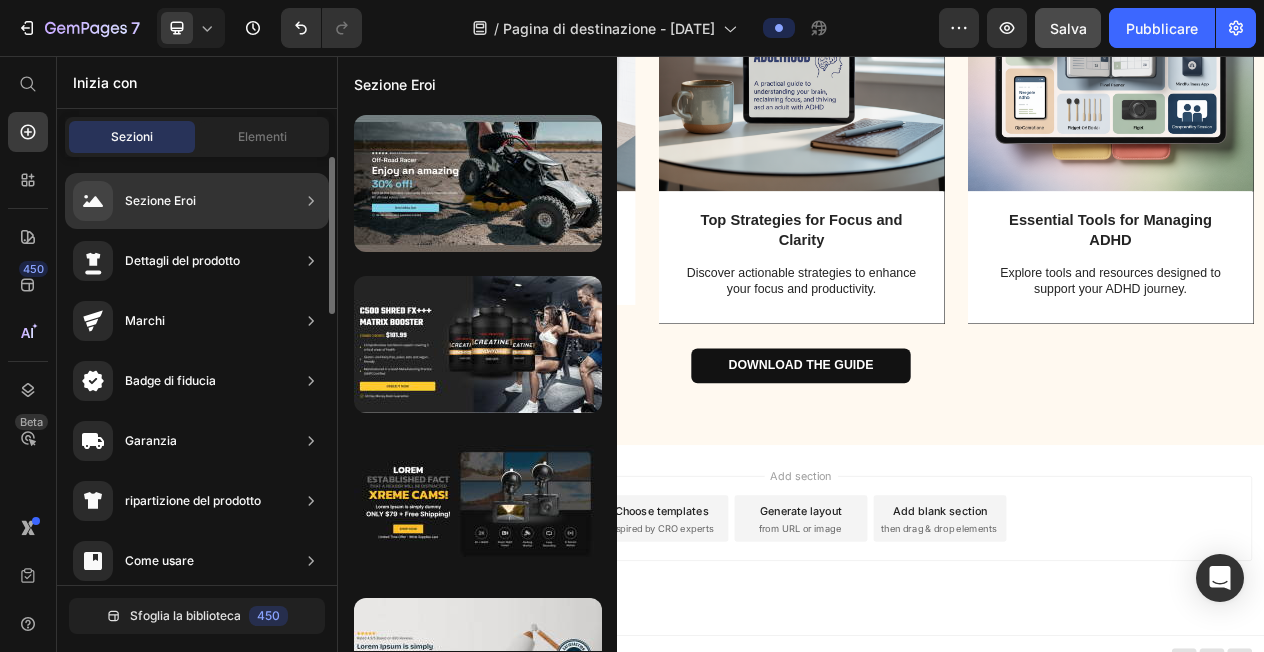 click on "Dettagli del prodotto" at bounding box center [182, 260] 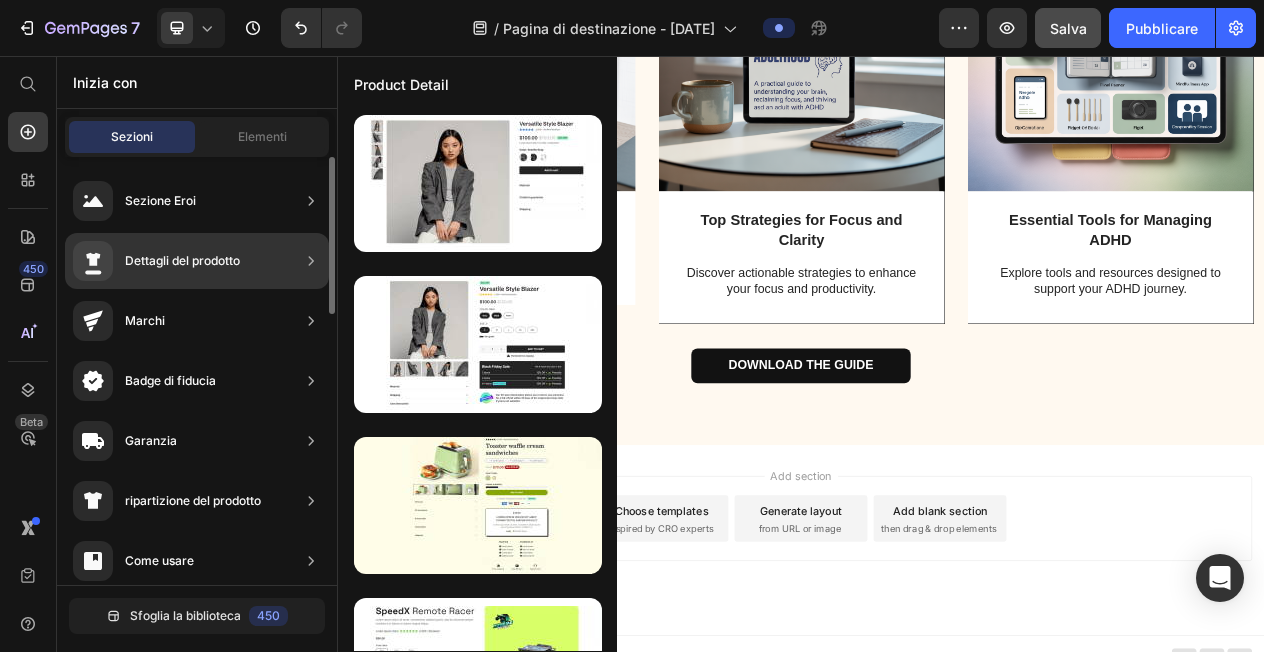 click on "Dettagli del prodotto" 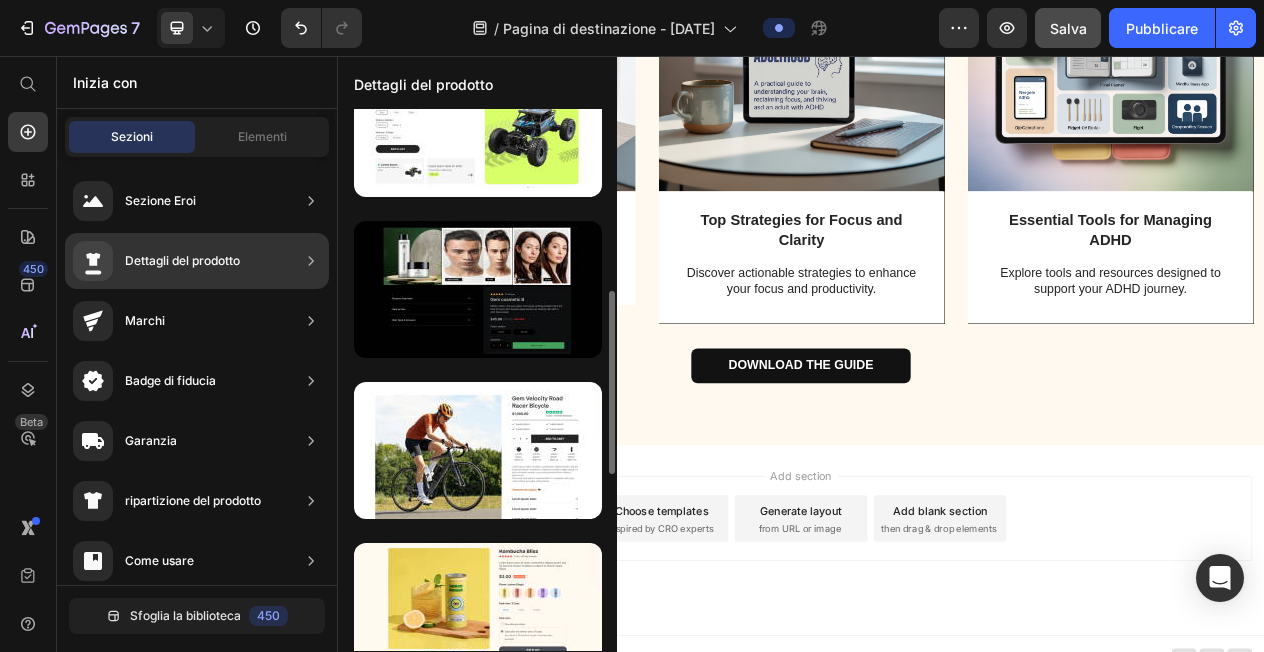 scroll, scrollTop: 540, scrollLeft: 0, axis: vertical 